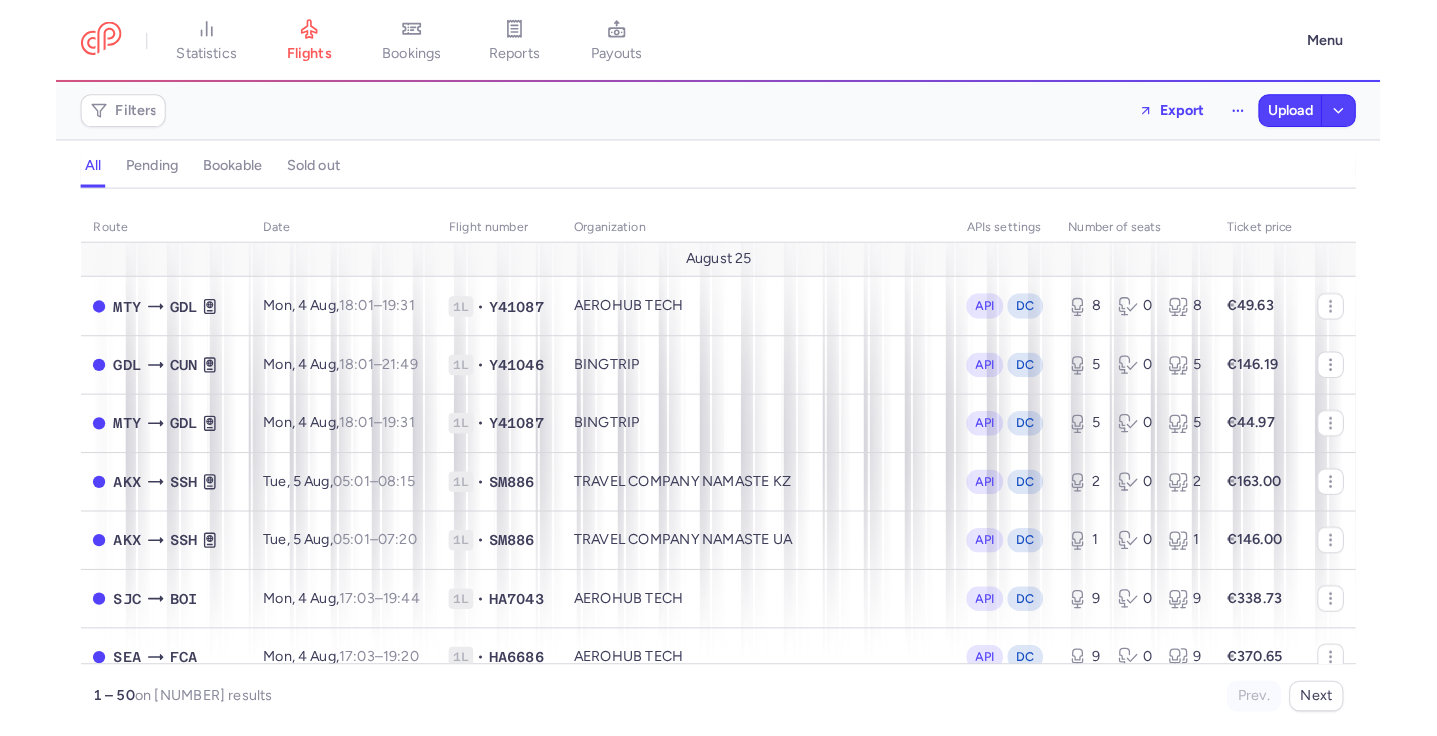 scroll, scrollTop: 0, scrollLeft: 0, axis: both 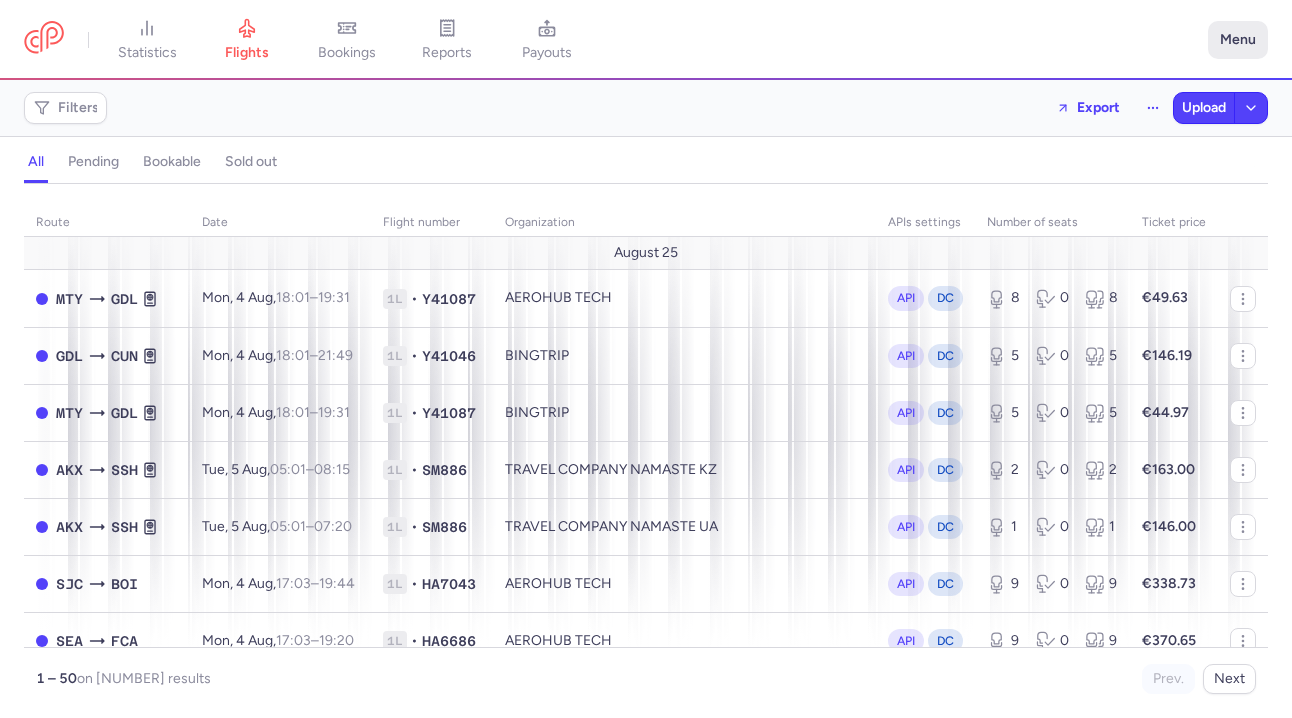 click on "Menu" 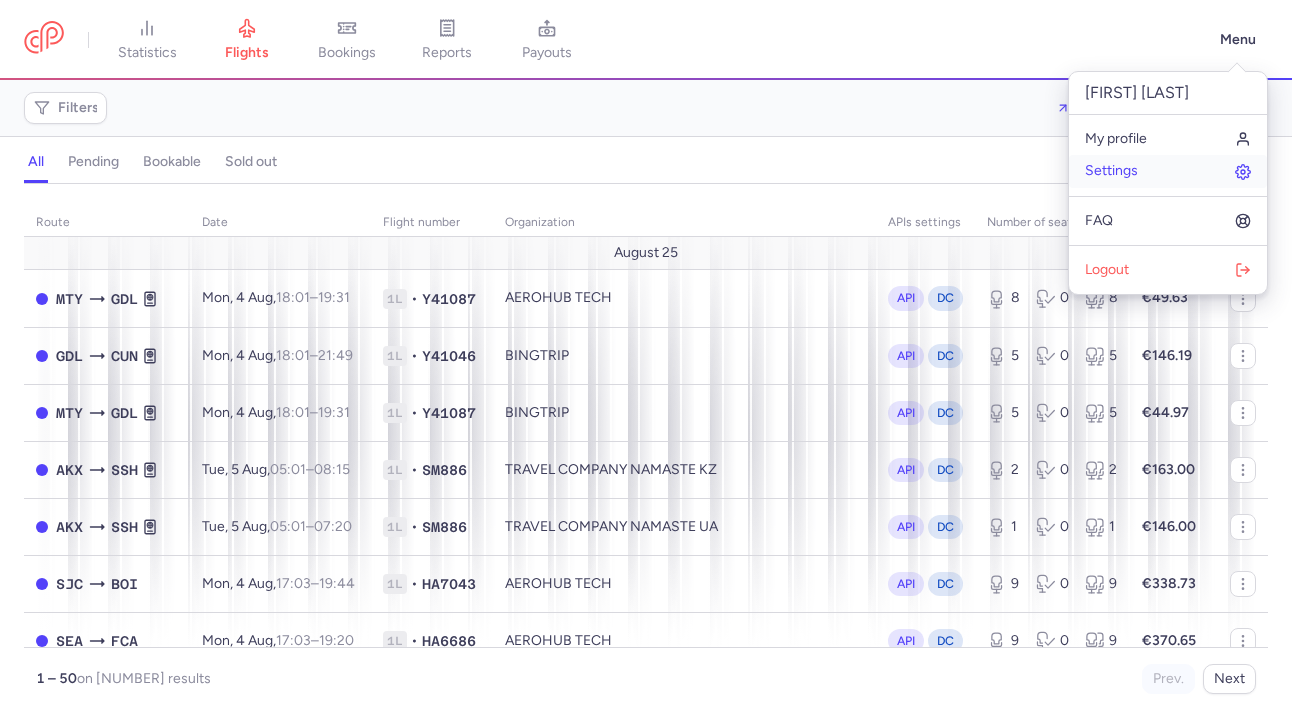click on "Settings" at bounding box center (1168, 171) 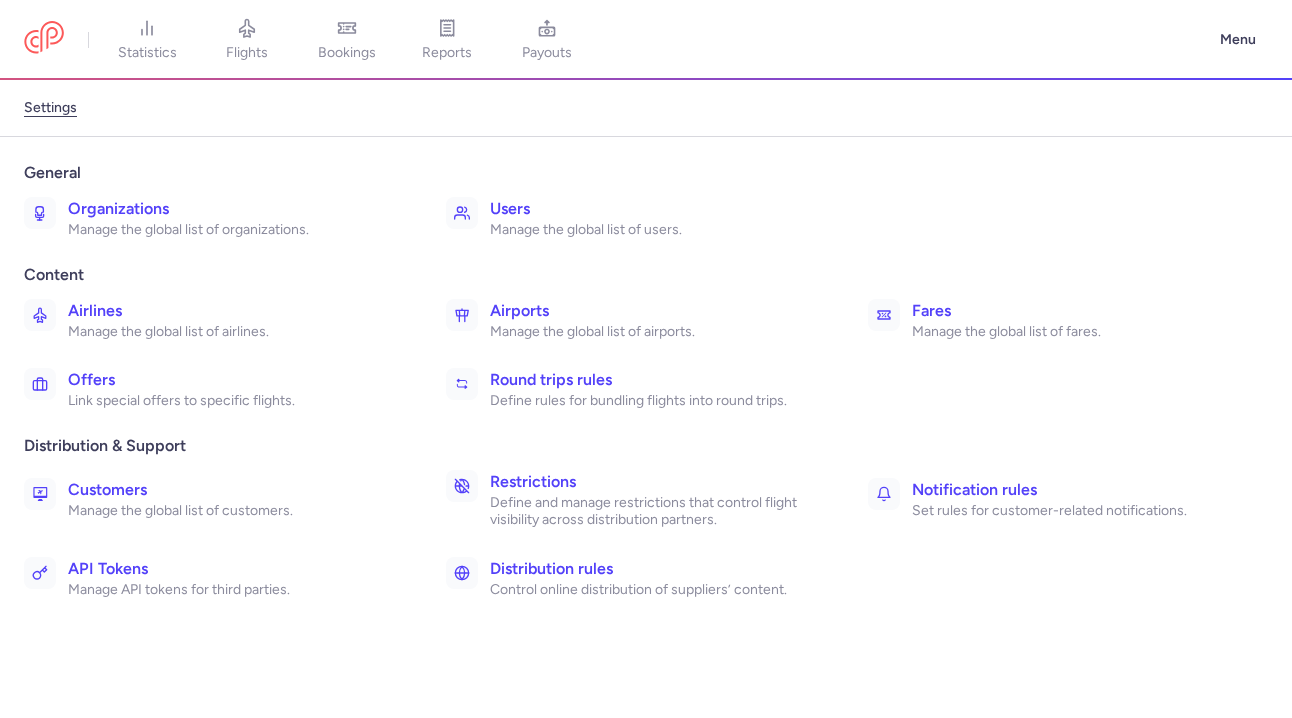 click on "Distribution rules" at bounding box center [657, 569] 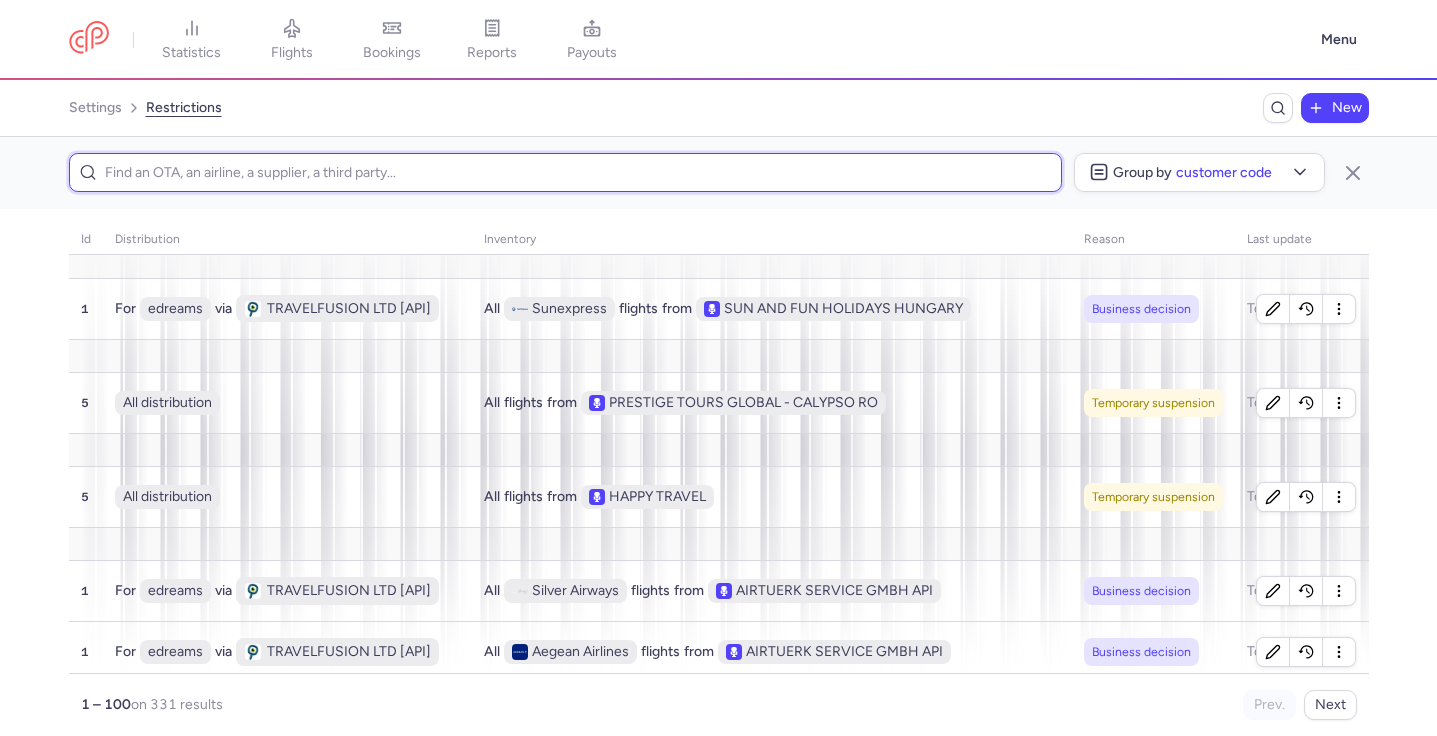 scroll, scrollTop: 5478, scrollLeft: 0, axis: vertical 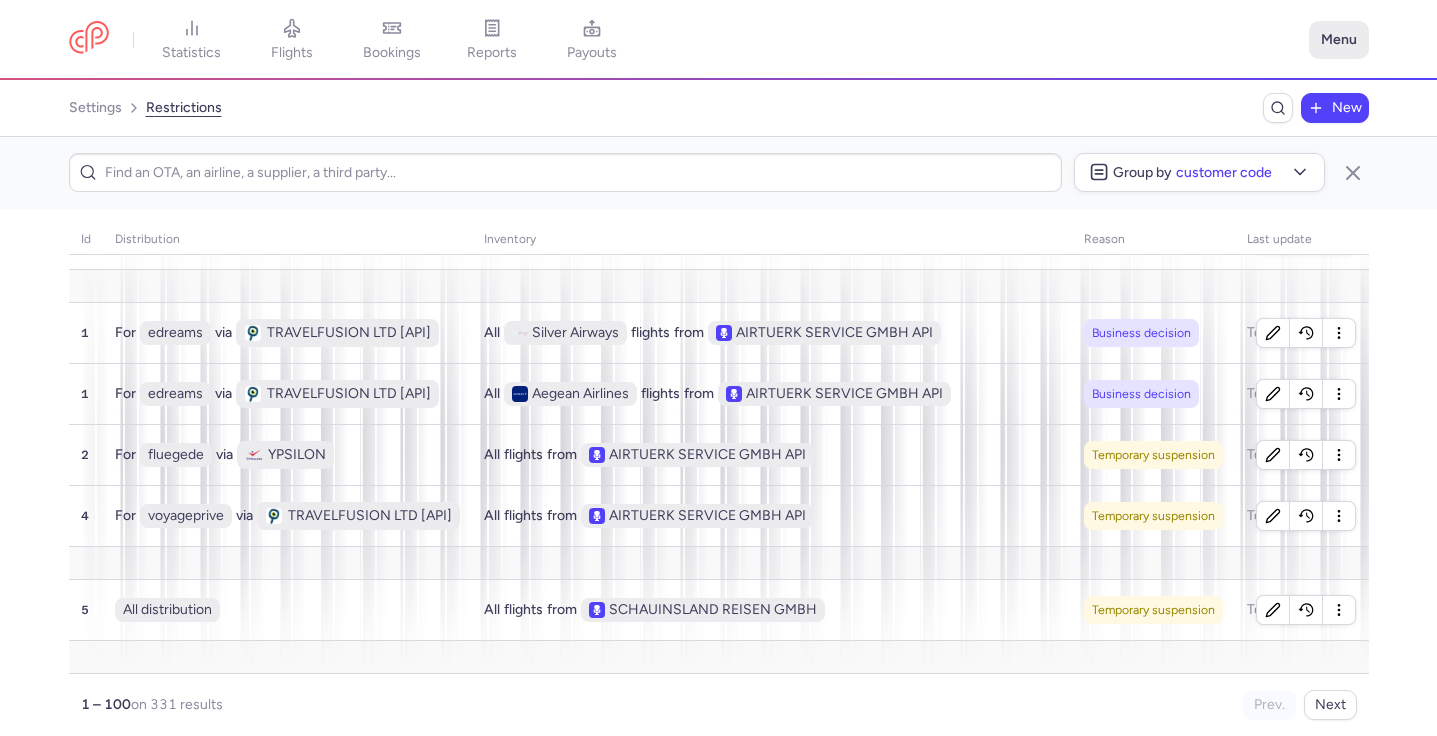 click on "Menu" 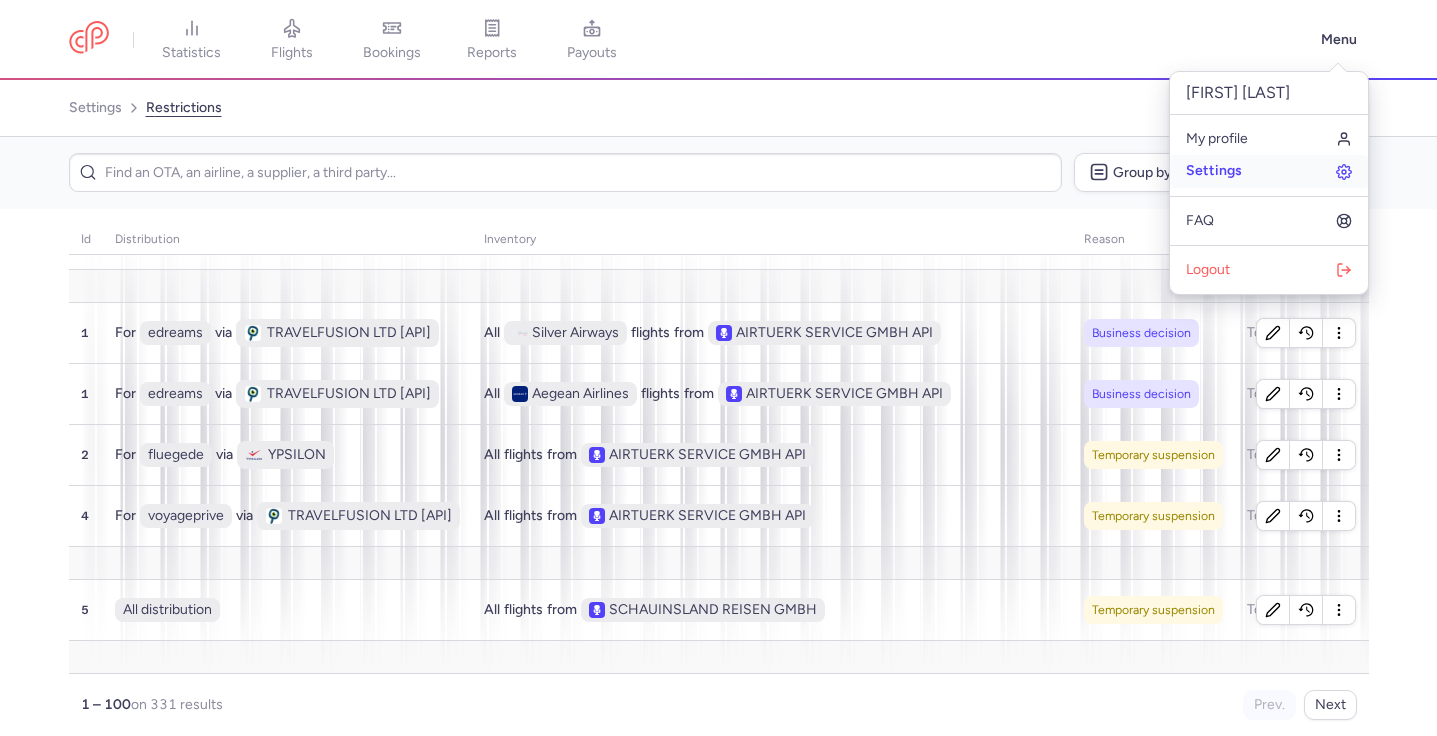 click on "Settings" at bounding box center [1269, 171] 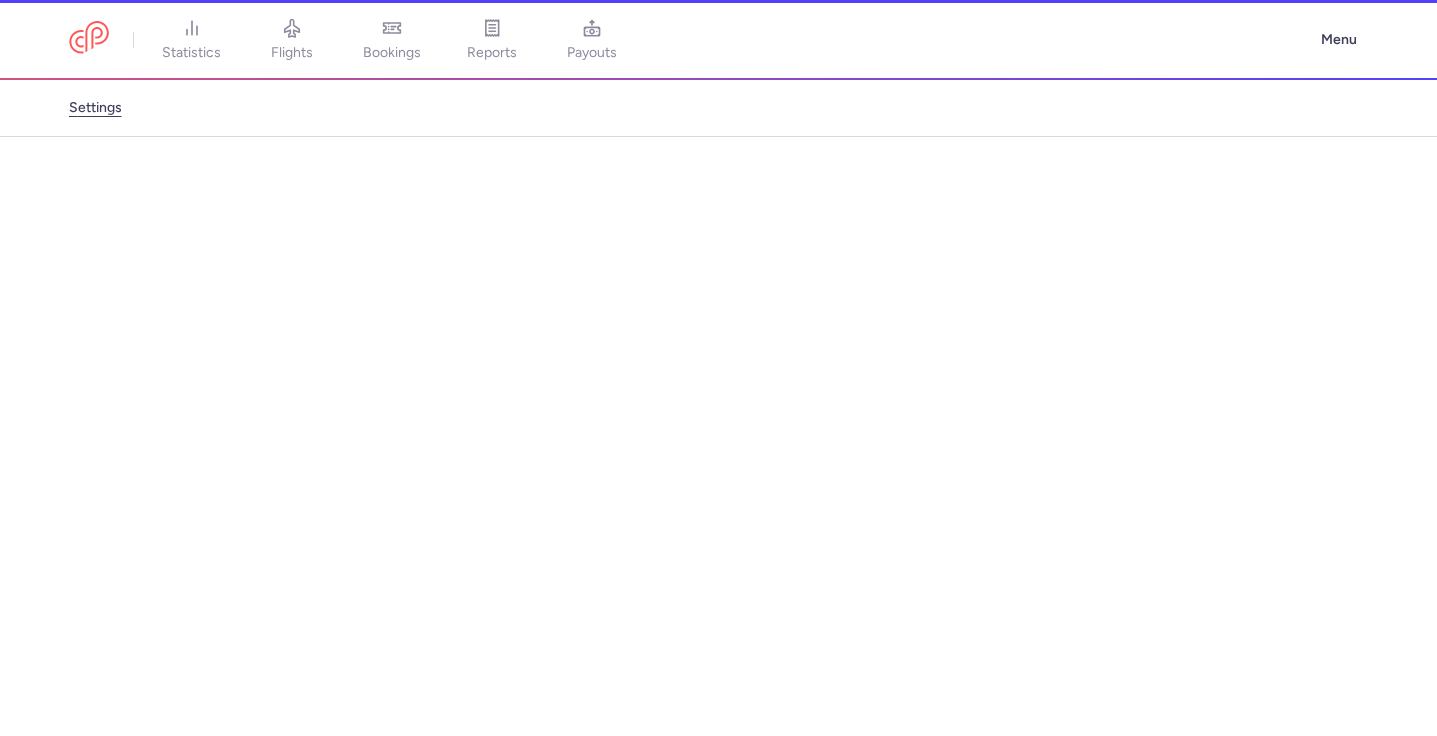 scroll, scrollTop: 5406, scrollLeft: 0, axis: vertical 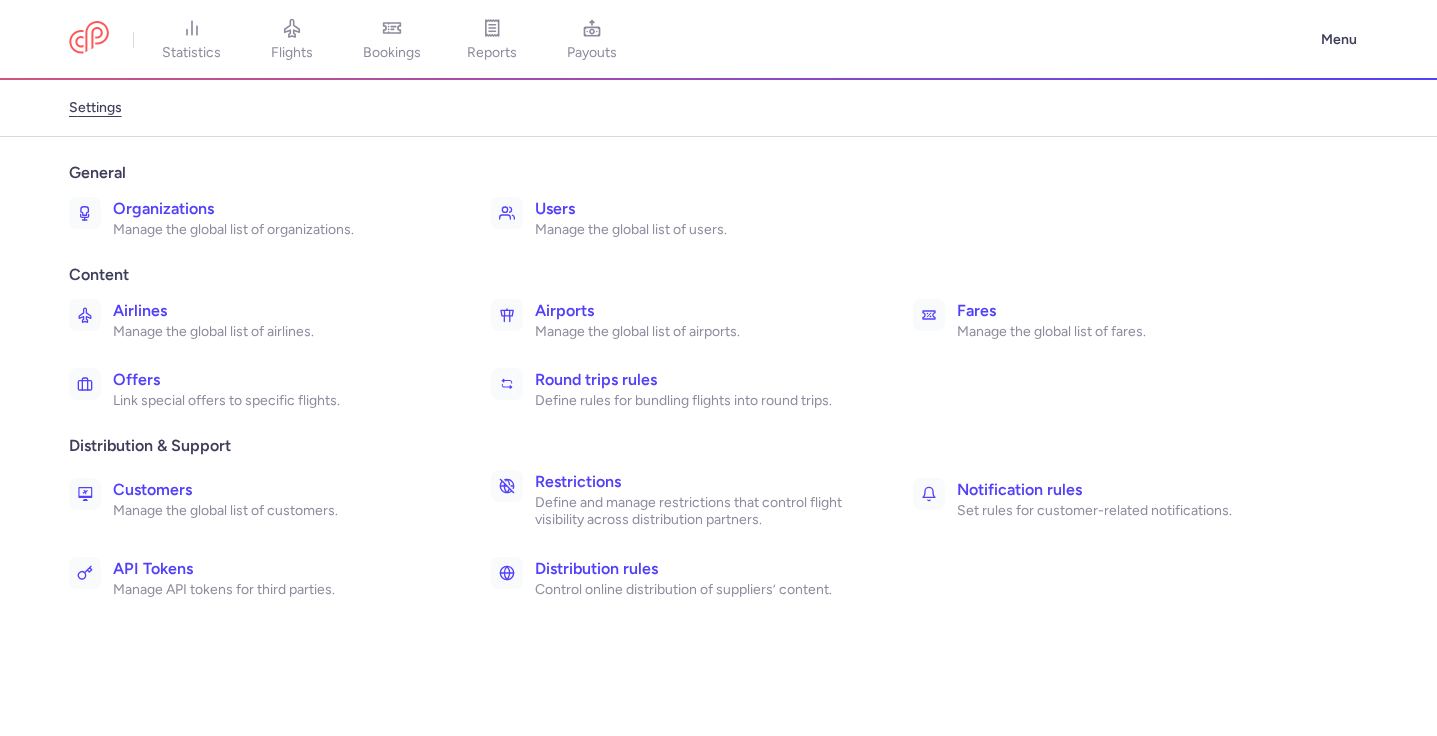 click on "Distribution rules" at bounding box center [702, 569] 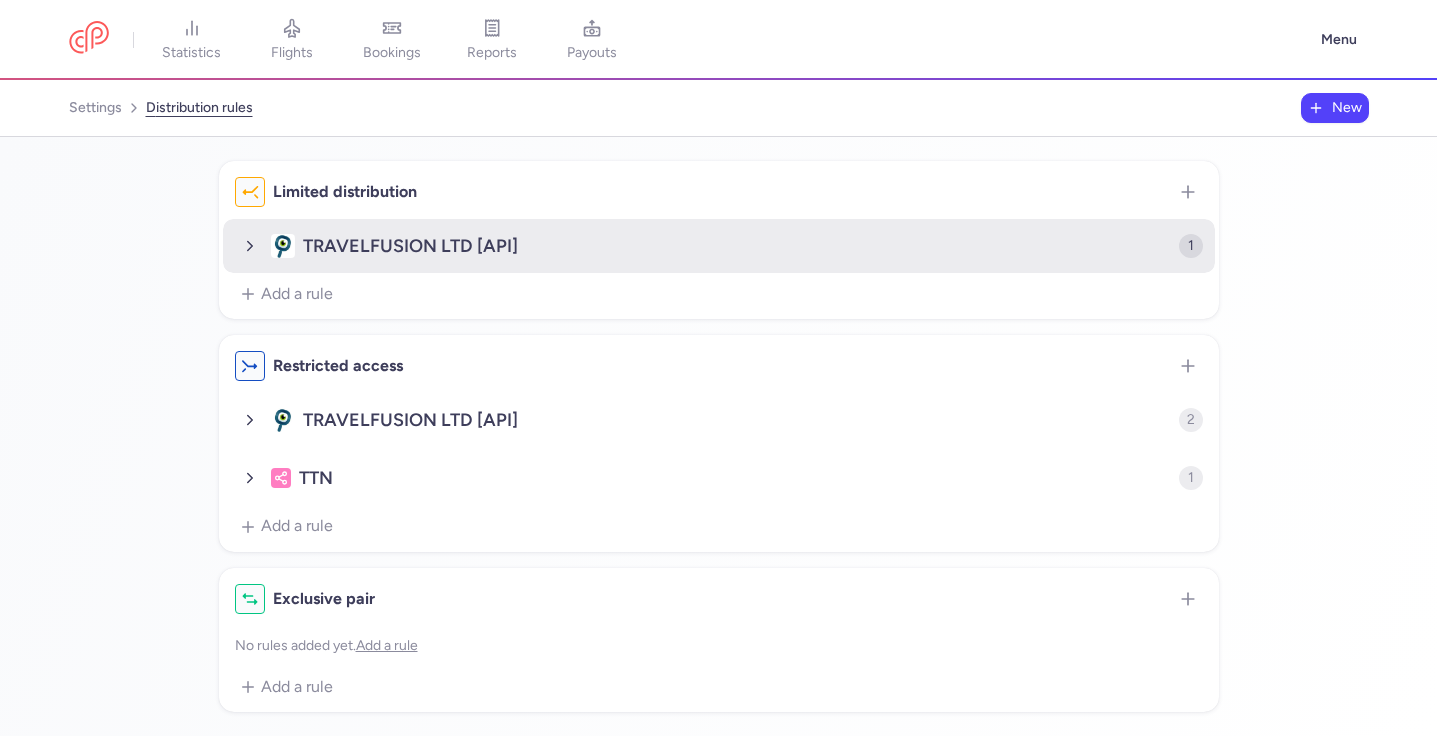 scroll, scrollTop: 0, scrollLeft: 0, axis: both 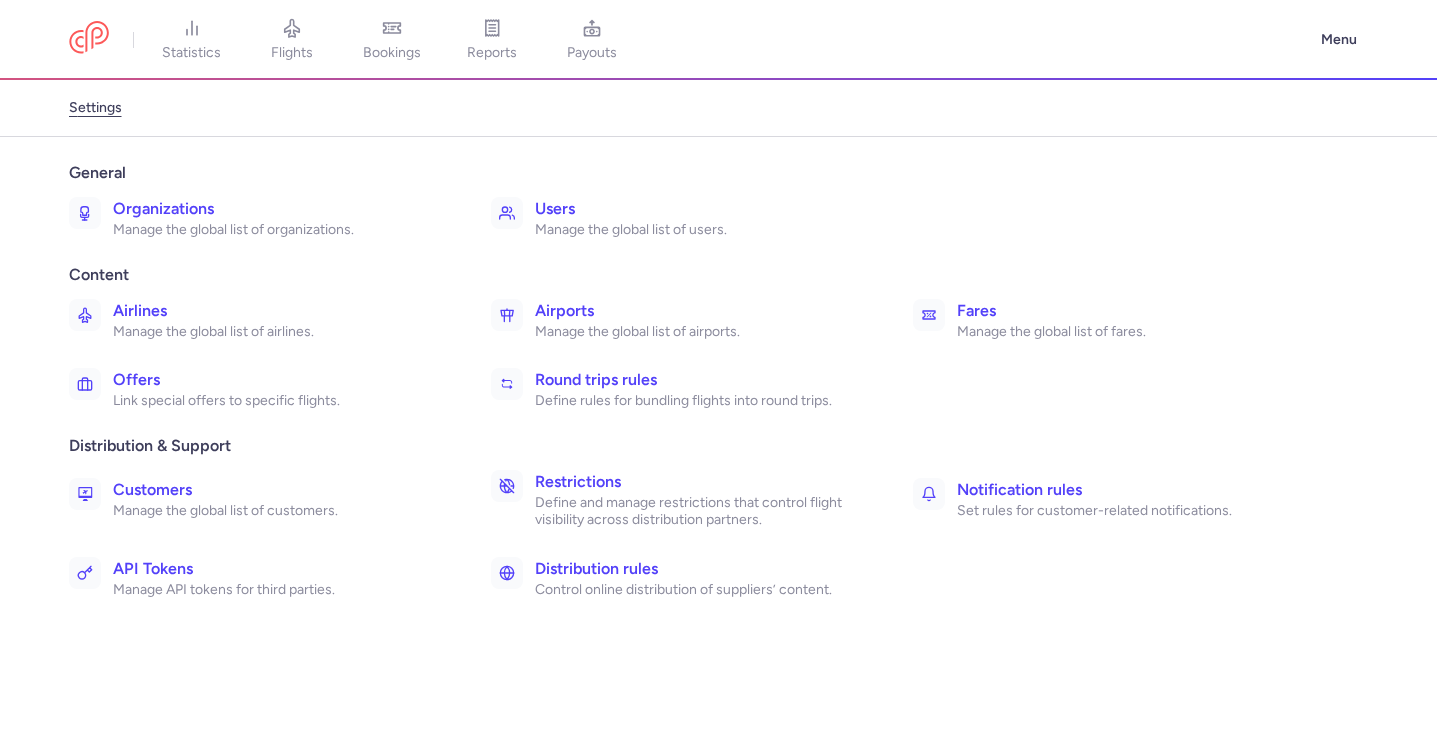 click on "Define and manage restrictions that control flight visibility across distribution partners." at bounding box center [702, 511] 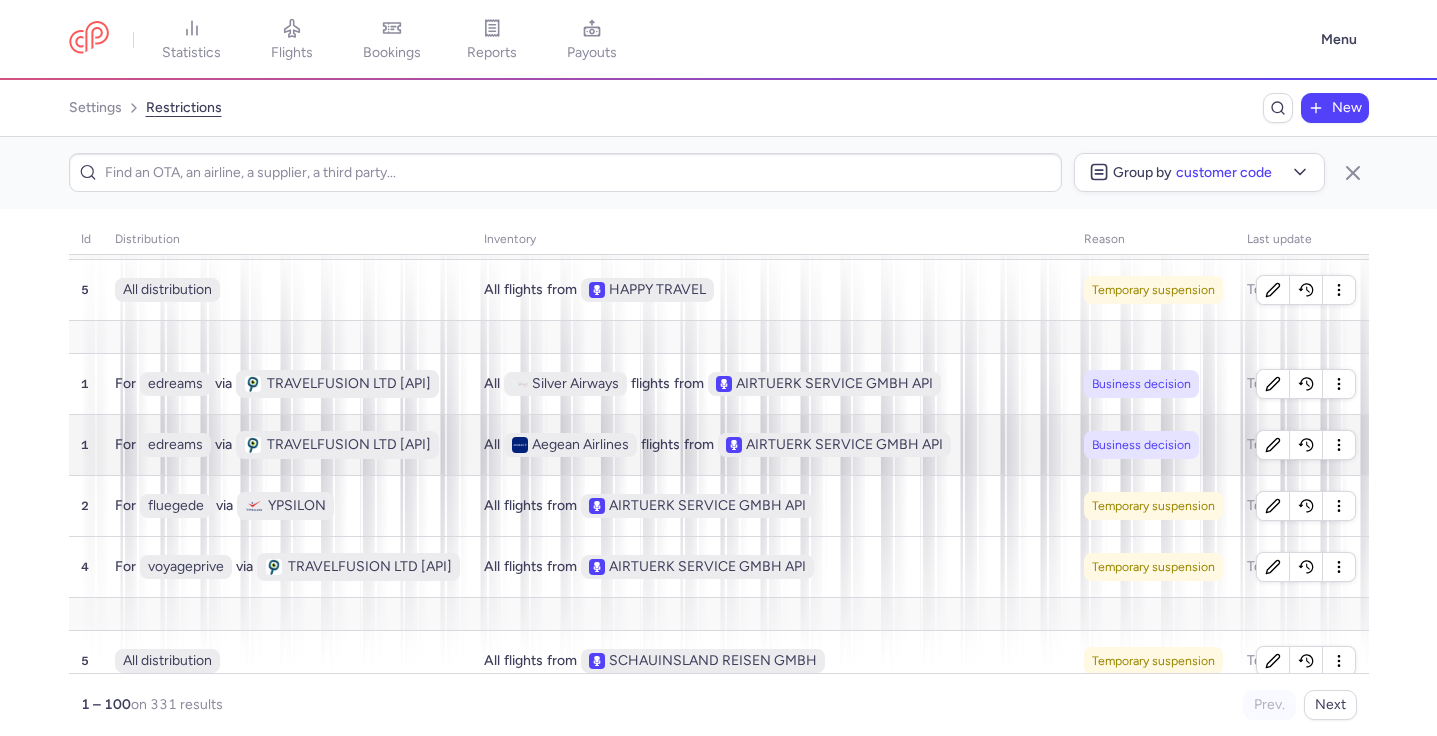 scroll, scrollTop: 5427, scrollLeft: 1, axis: both 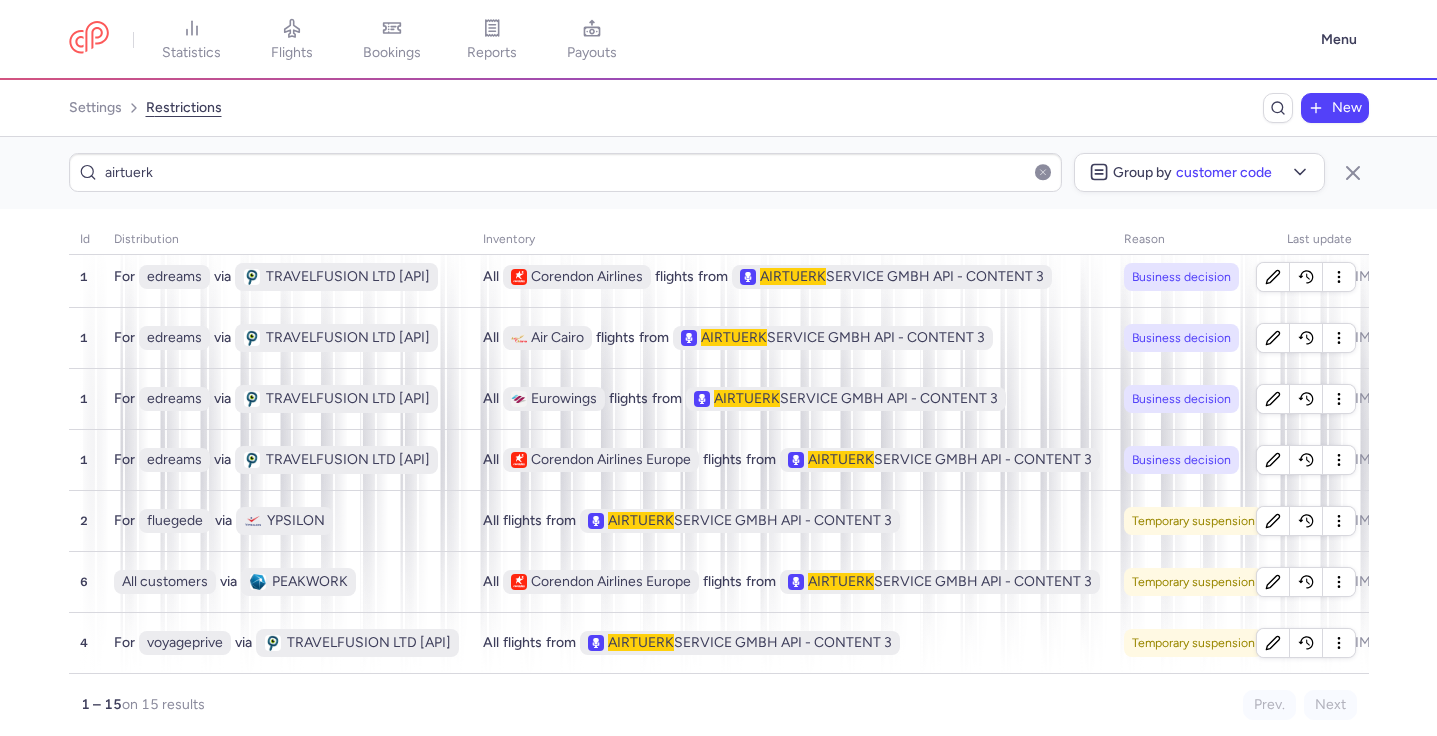 type on "airtuerk" 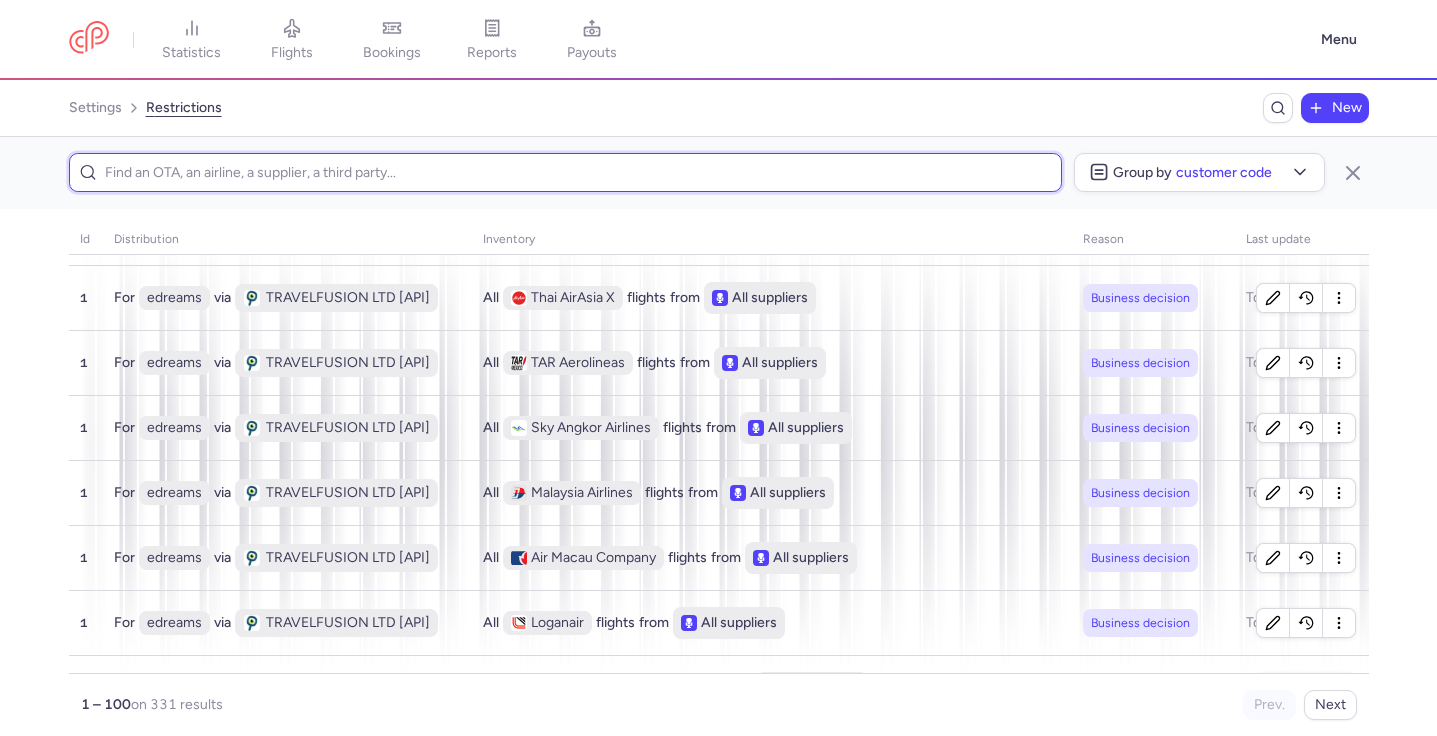 scroll, scrollTop: 5427, scrollLeft: 1, axis: both 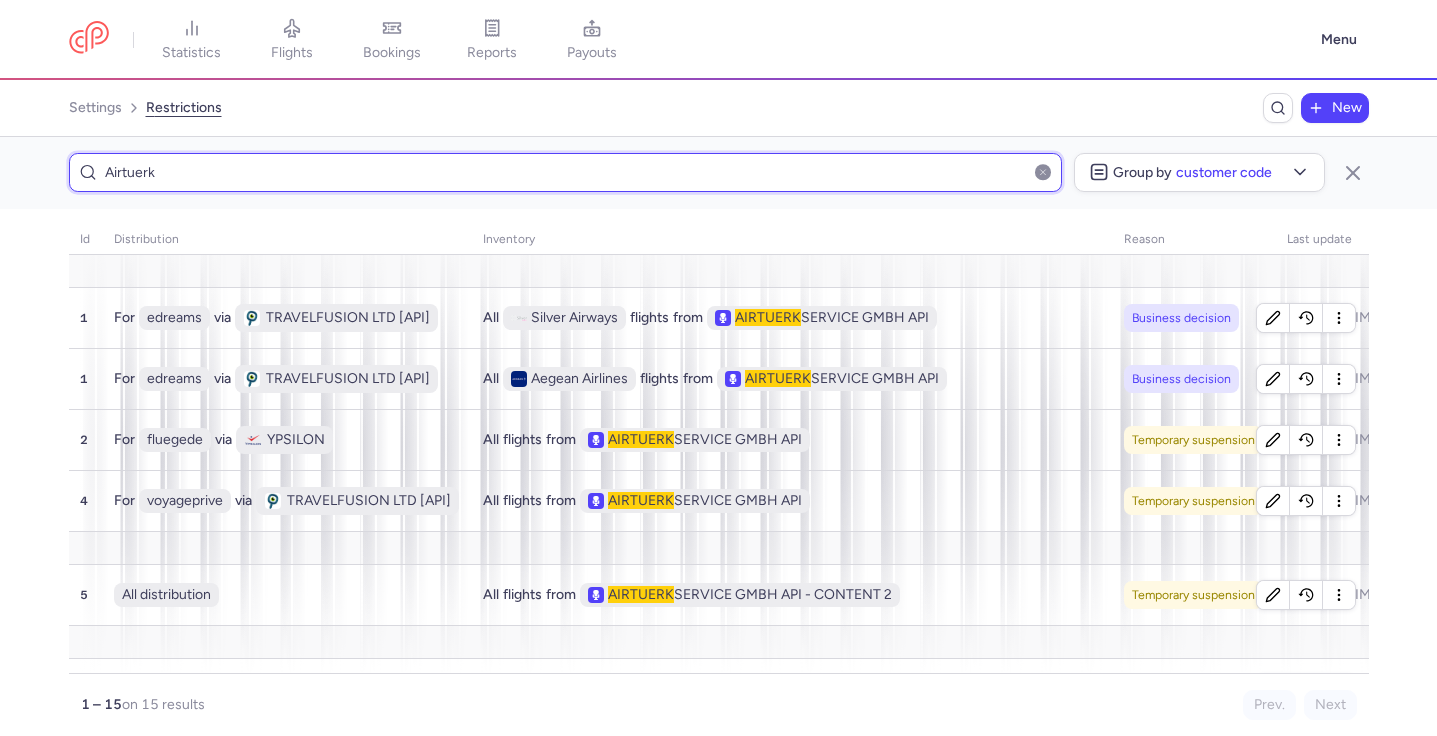 type on "Airtuerk" 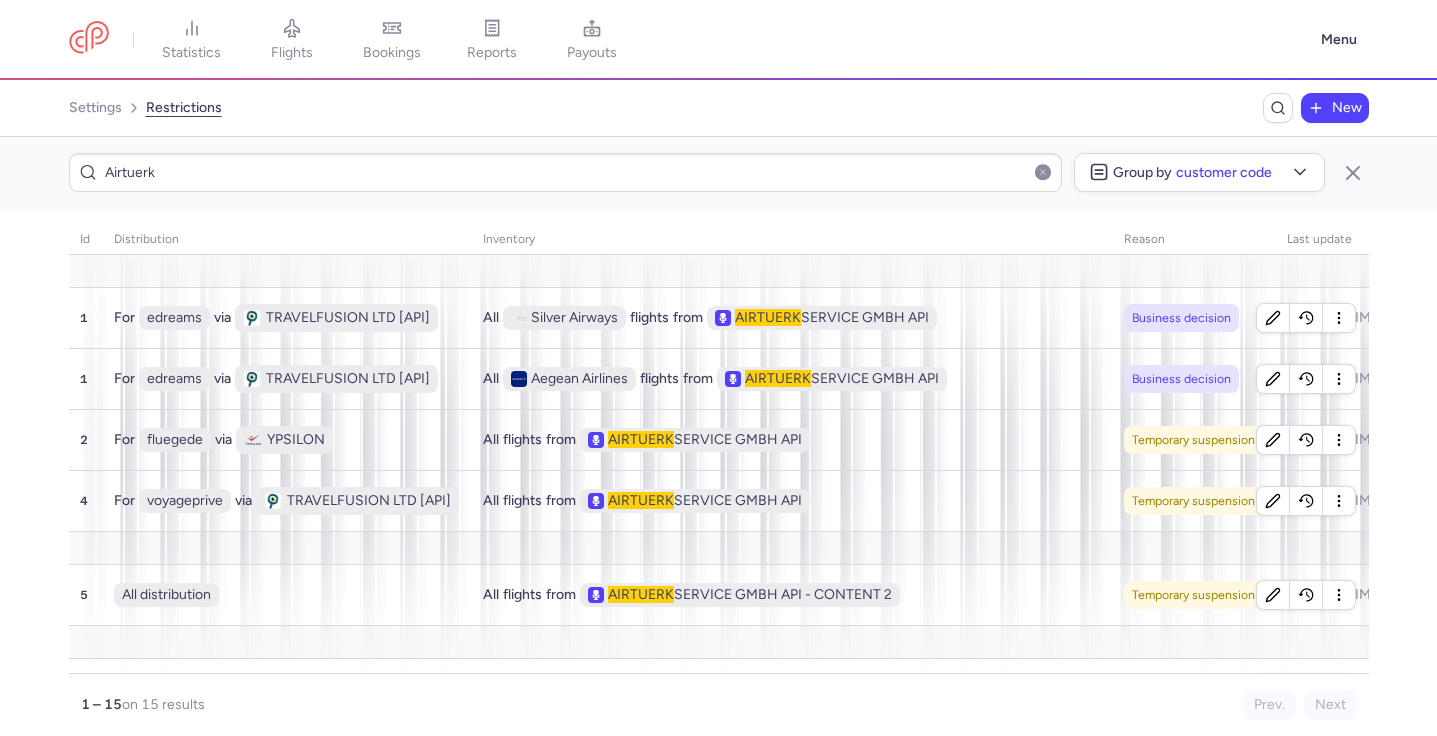 click at bounding box center (1043, 172) 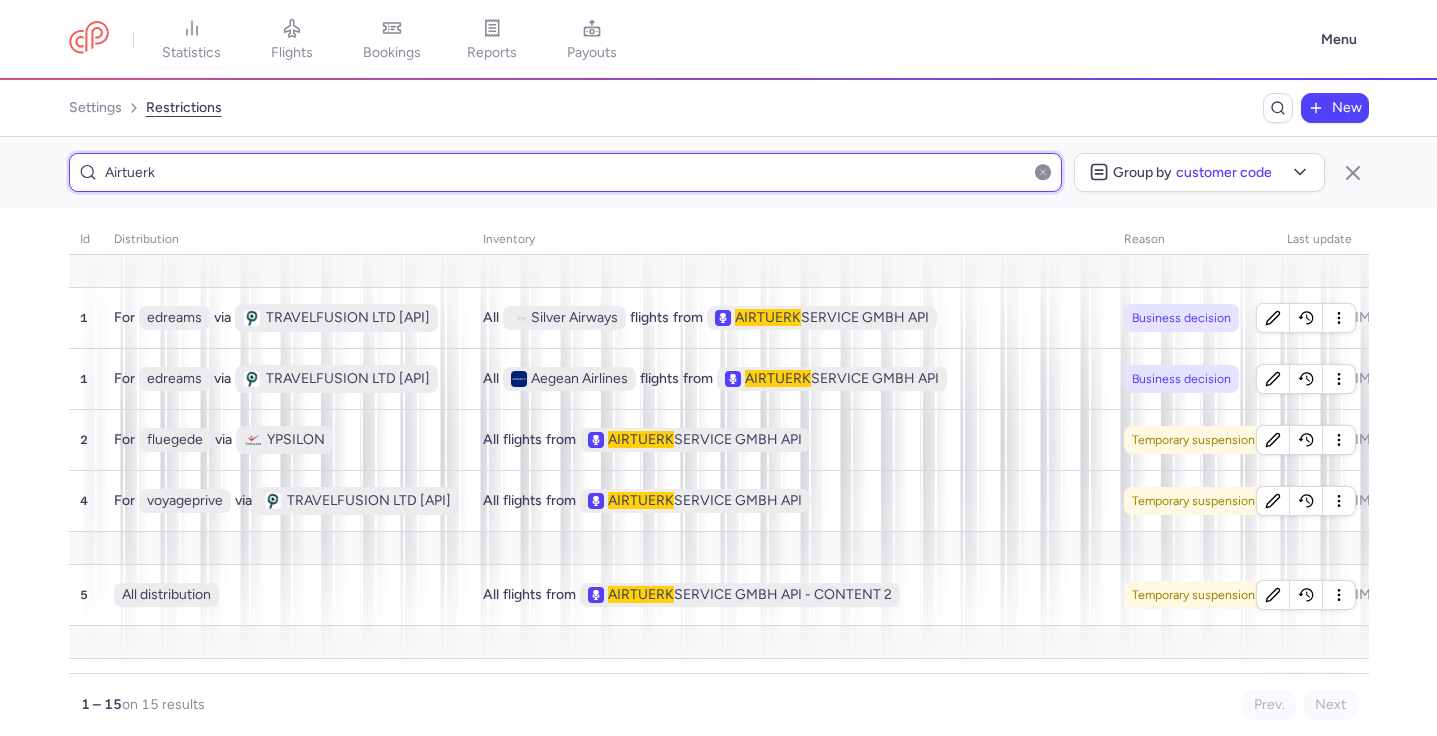 type 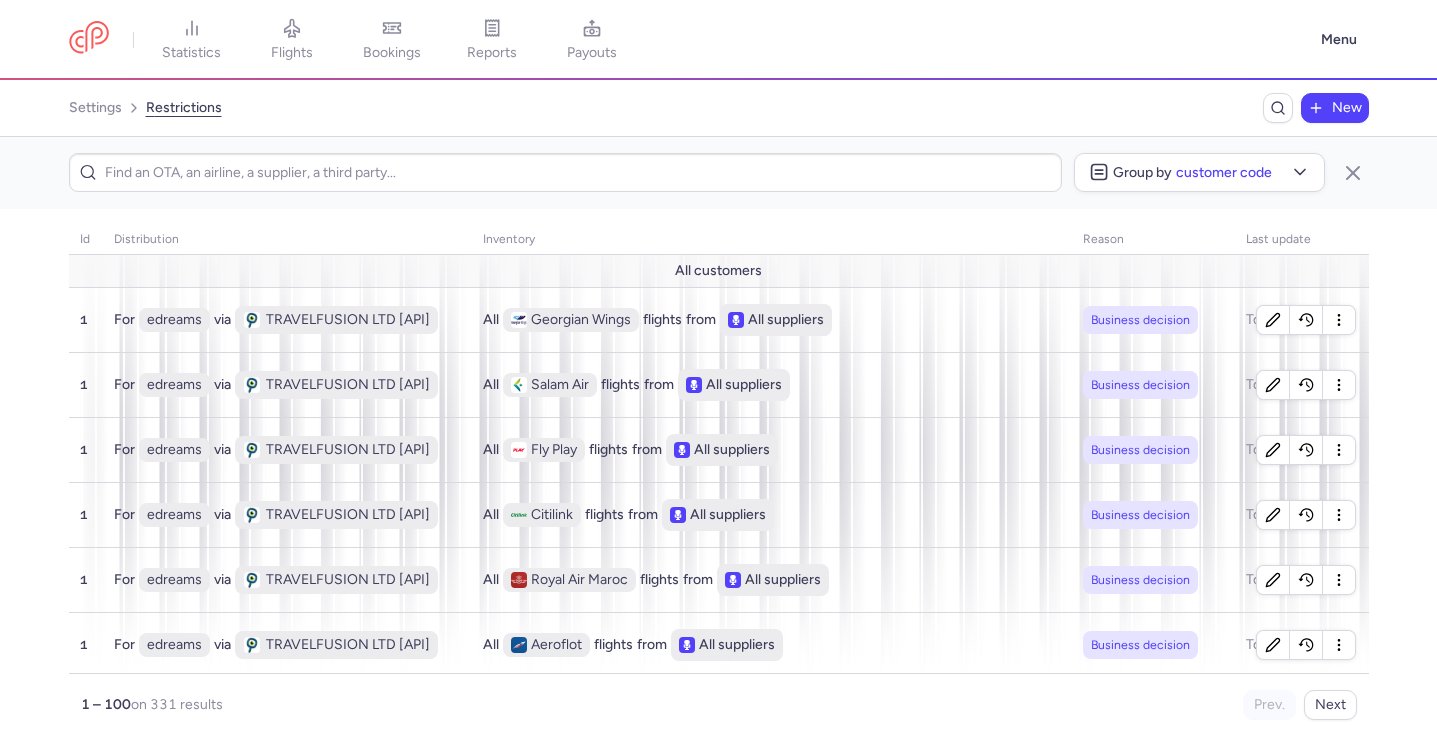 click on "id distribution inventory reason Last update All customers 1 For edreams via TRAVELFUSION LTD [API] All Georgian Wings flights from All suppliers Business decision Today at 13:17 1 For edreams via TRAVELFUSION LTD [API] All Salam Air  flights from All suppliers Business decision Today at 13:17 1 For edreams via TRAVELFUSION LTD [API] All Fly Play flights from All suppliers Business decision Today at 13:17 1 For edreams via TRAVELFUSION LTD [API] All Citilink flights from All suppliers Business decision Today at 13:17 1 For edreams via TRAVELFUSION LTD [API] All Royal Air Maroc flights from All suppliers Business decision Today at 13:17 1 For edreams via TRAVELFUSION LTD [API] All Aeroflot flights from All suppliers Business decision Today at 13:17 1 For edreams via TRAVELFUSION LTD [API] All Thai AirAsia X flights from All suppliers Business decision Today at 13:17 1 For edreams via TRAVELFUSION LTD [API] All TAR Aerolineas flights from All suppliers Business decision Today at 13:17 1 For edreams via All from" at bounding box center [718, 472] 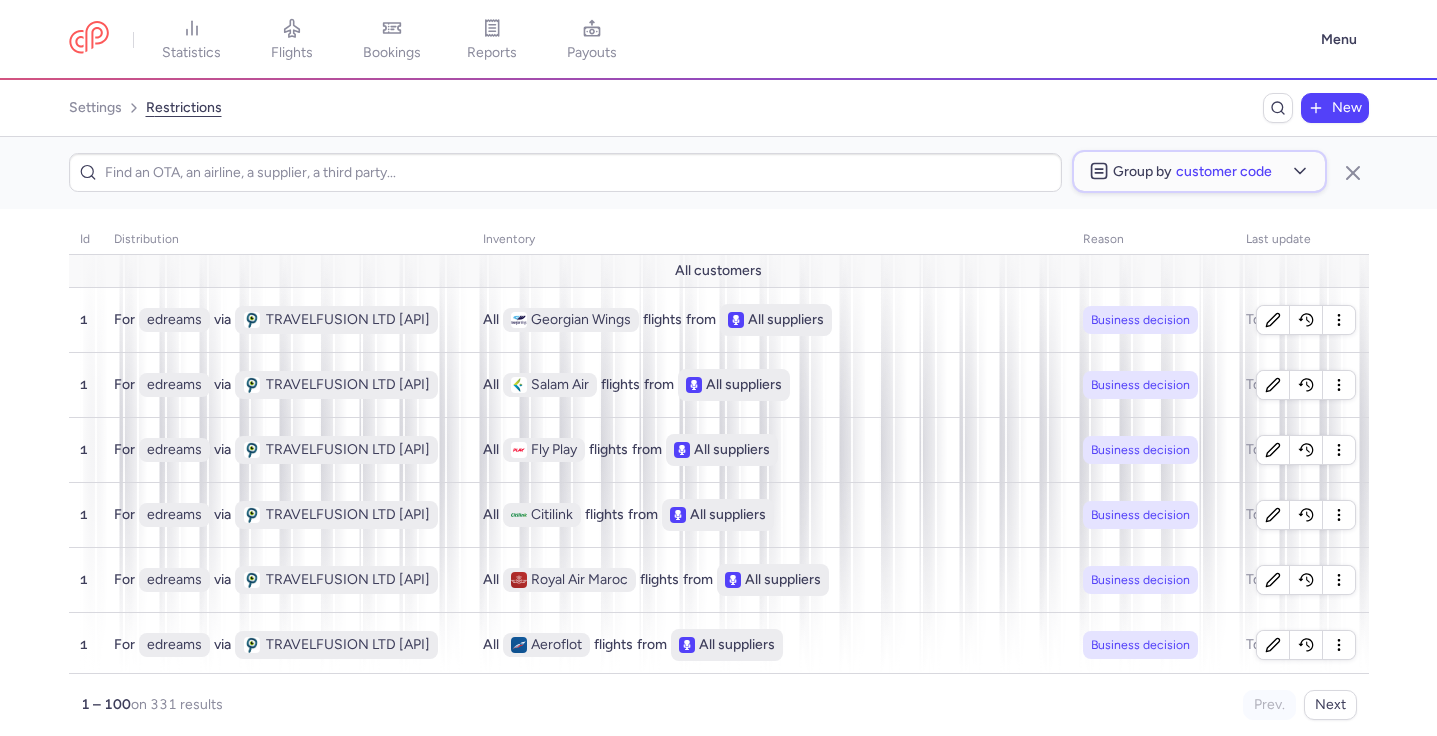 click on "Group by  Customer code" at bounding box center (1199, 171) 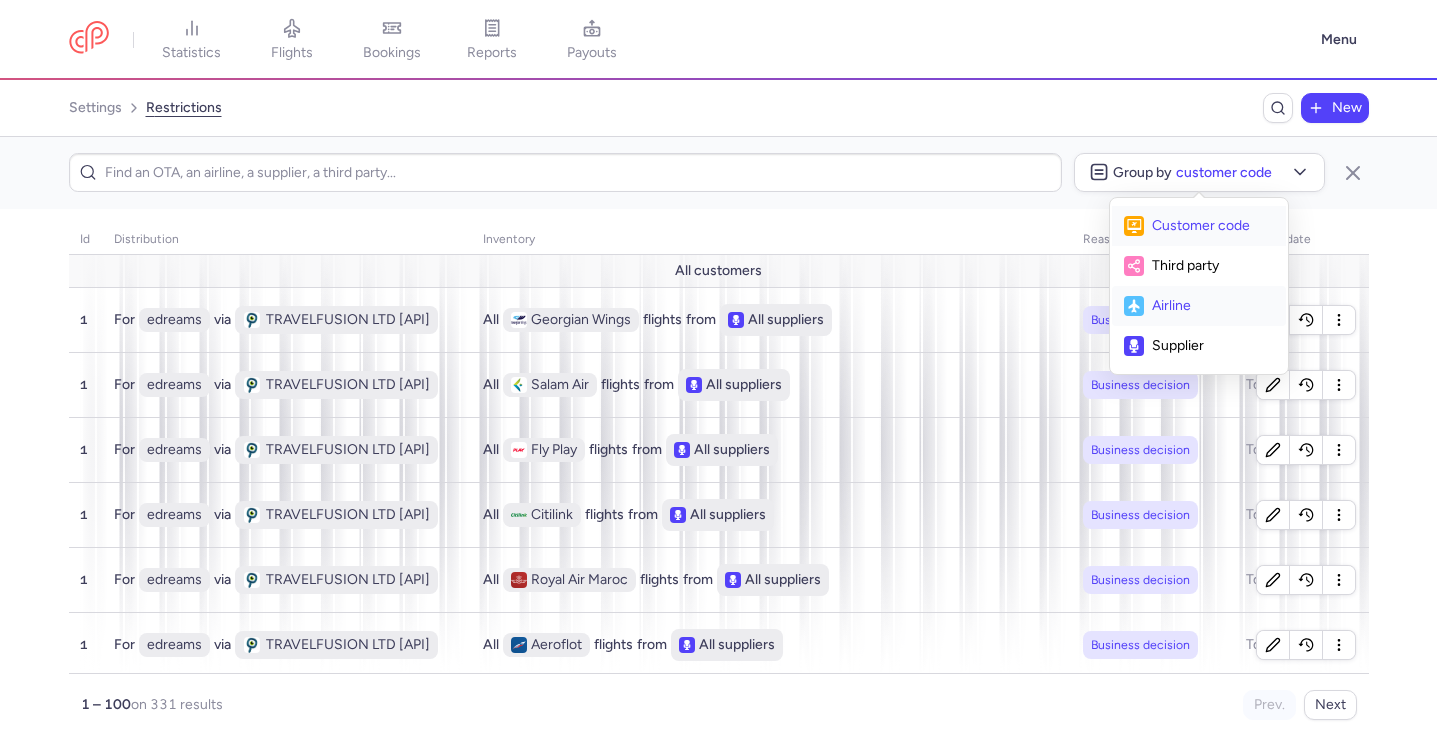 click on "Airline" at bounding box center (1213, 306) 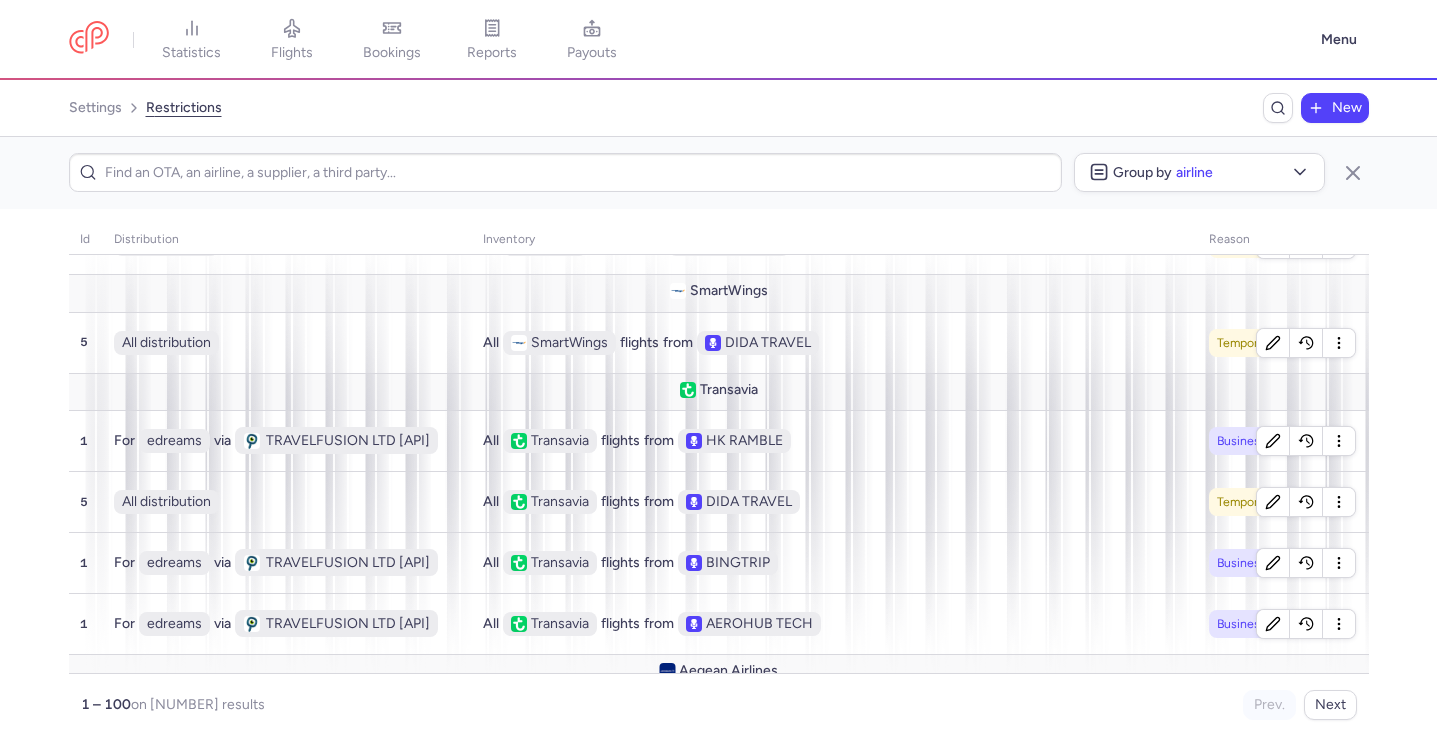 scroll, scrollTop: 4425, scrollLeft: 1, axis: both 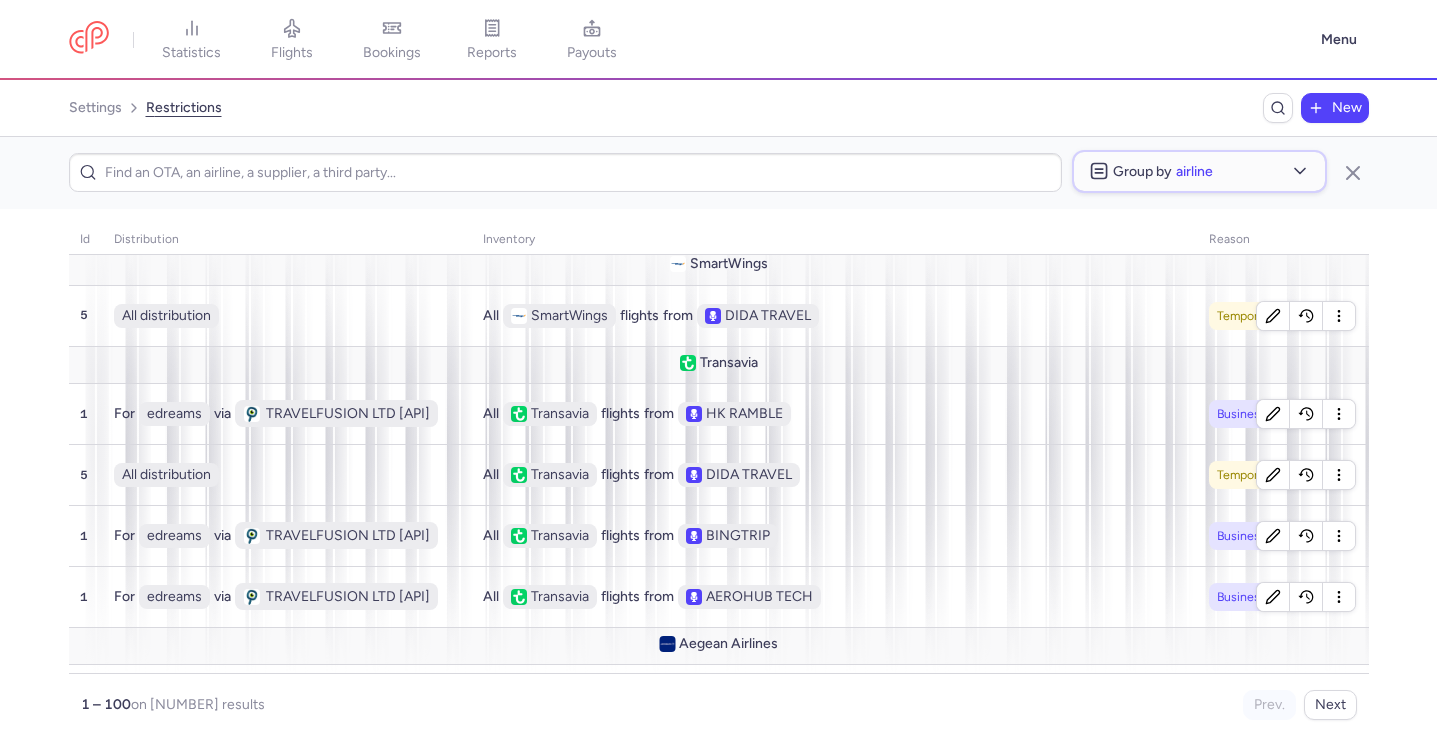 click on "Airline" at bounding box center [1194, 171] 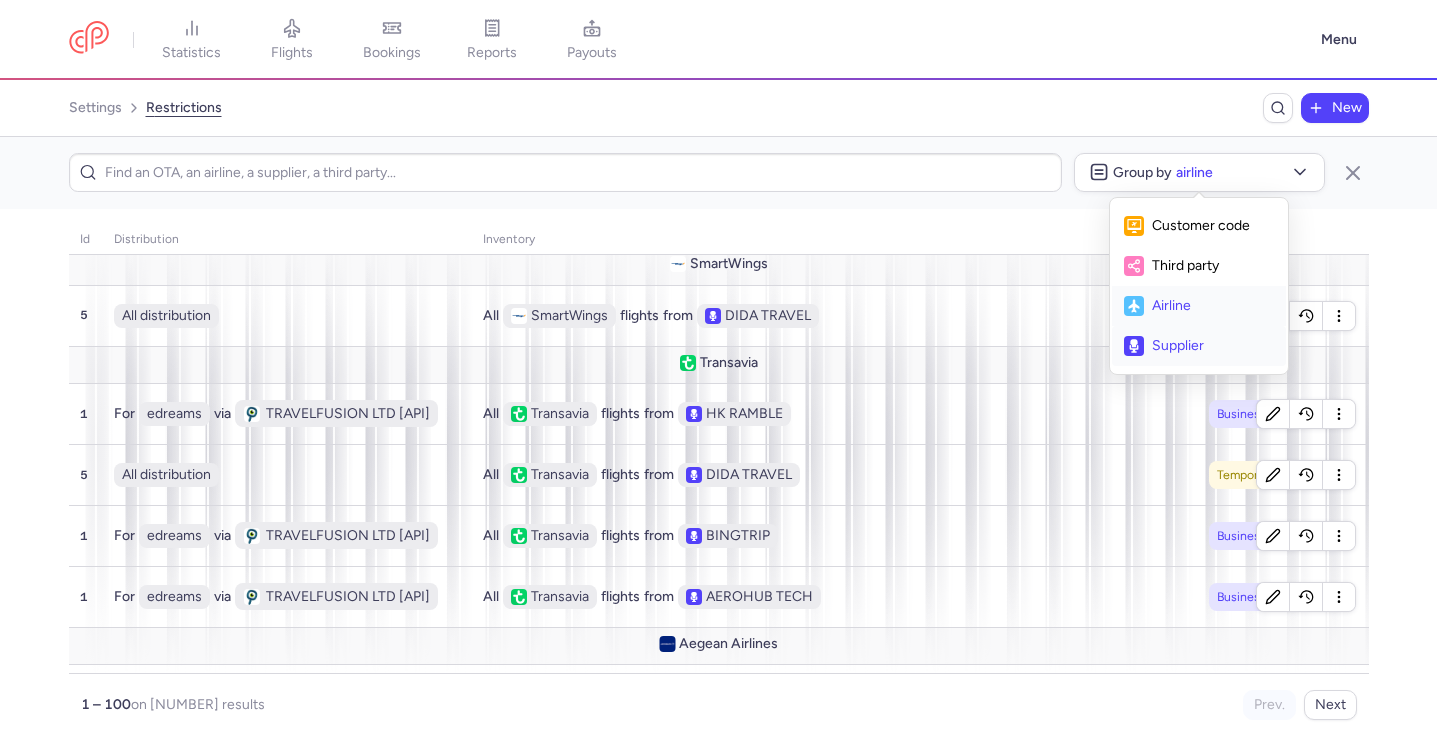 click on "Supplier" at bounding box center (1213, 346) 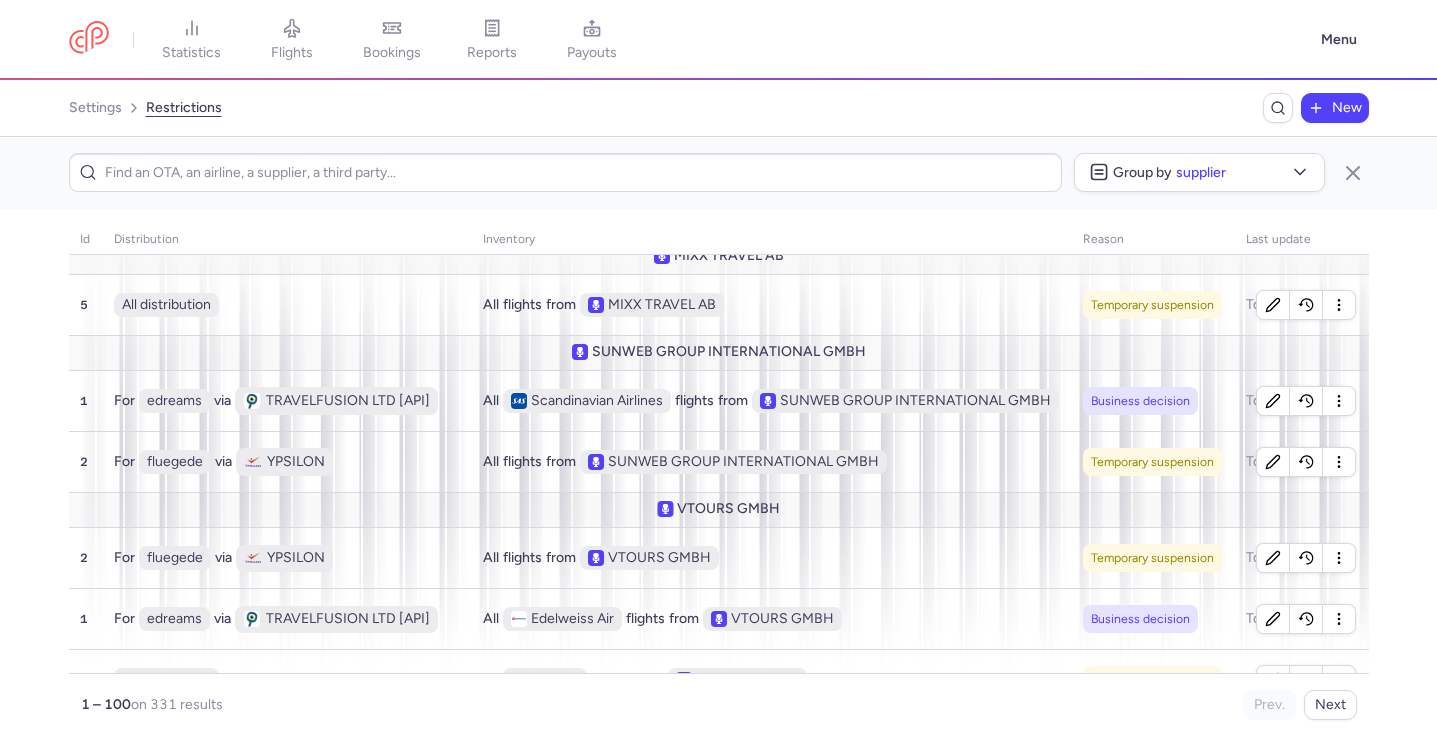 scroll, scrollTop: 3542, scrollLeft: 1, axis: both 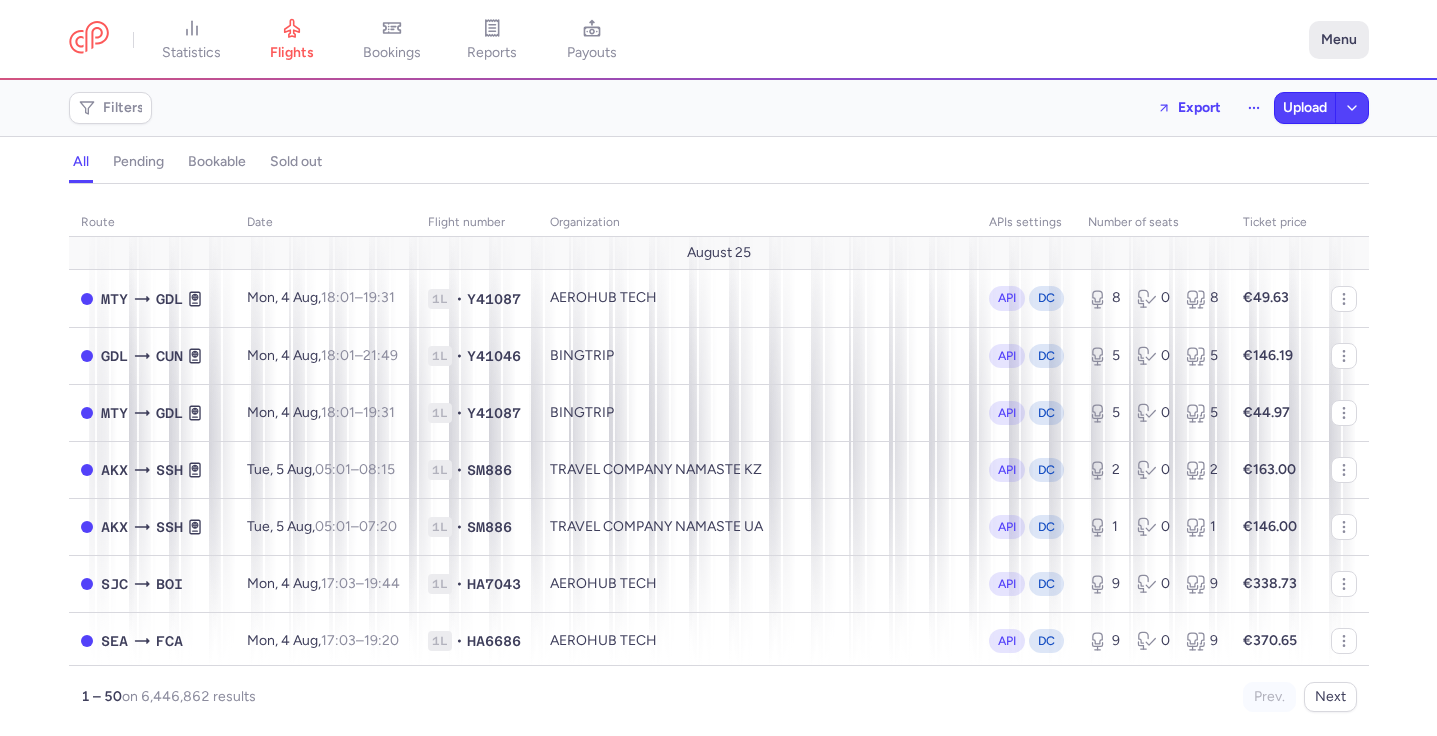 click on "Menu" at bounding box center [1339, 40] 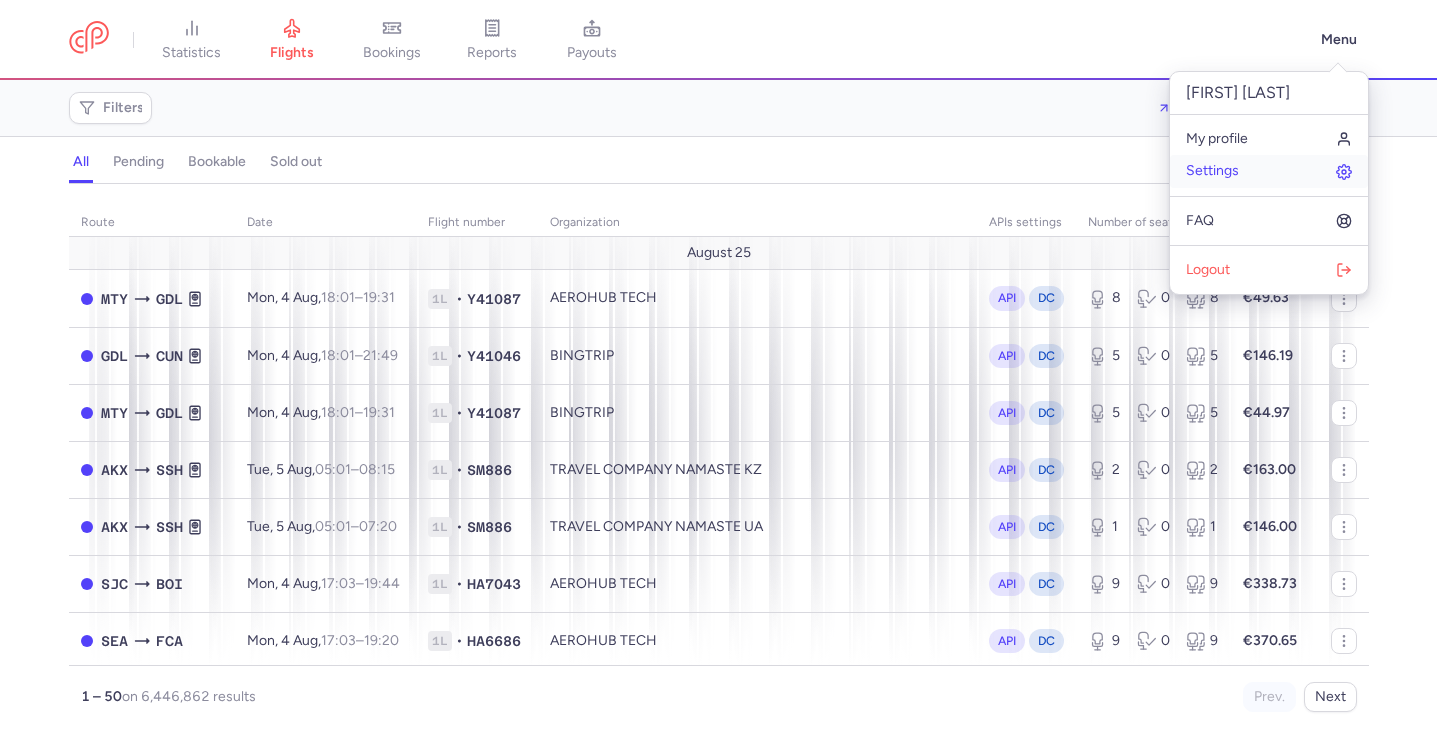 click on "Settings" at bounding box center [1269, 171] 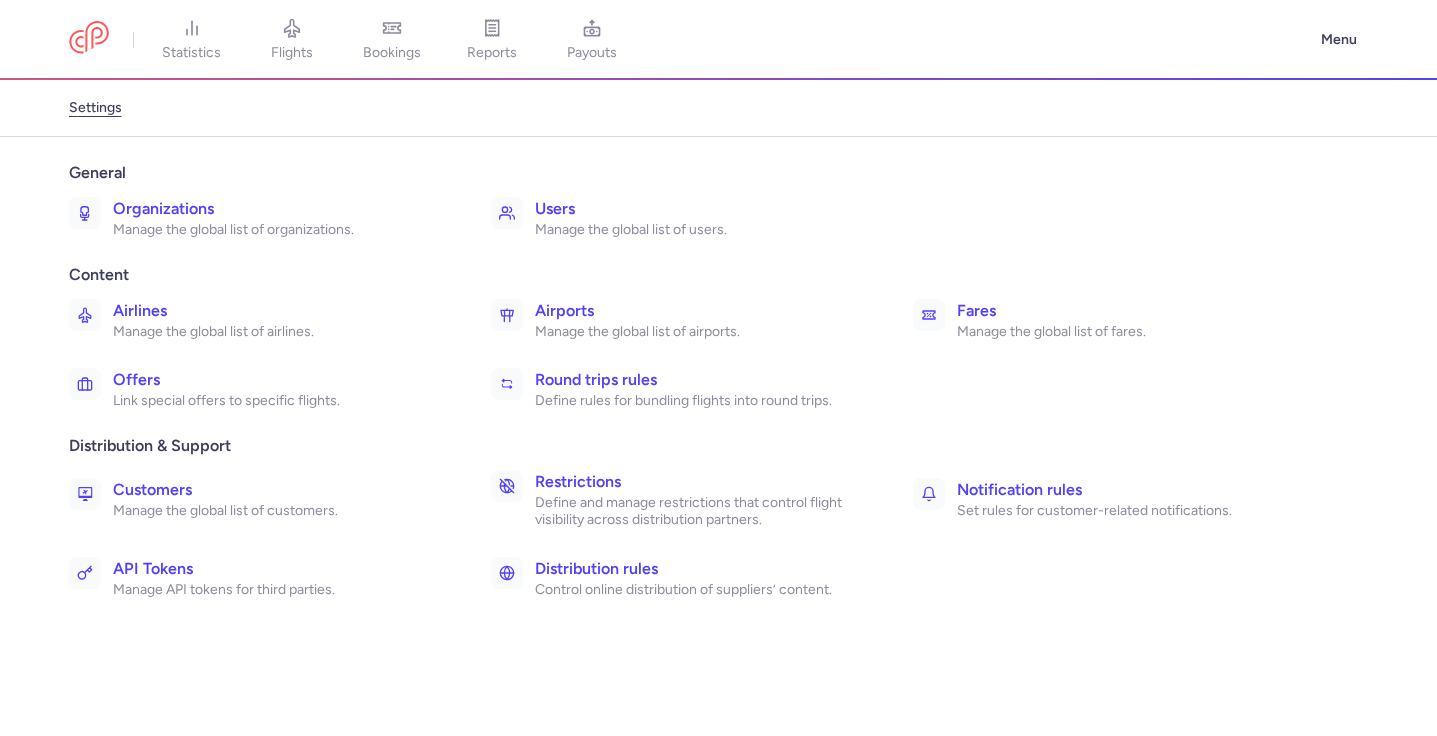click on "Airports" at bounding box center (702, 311) 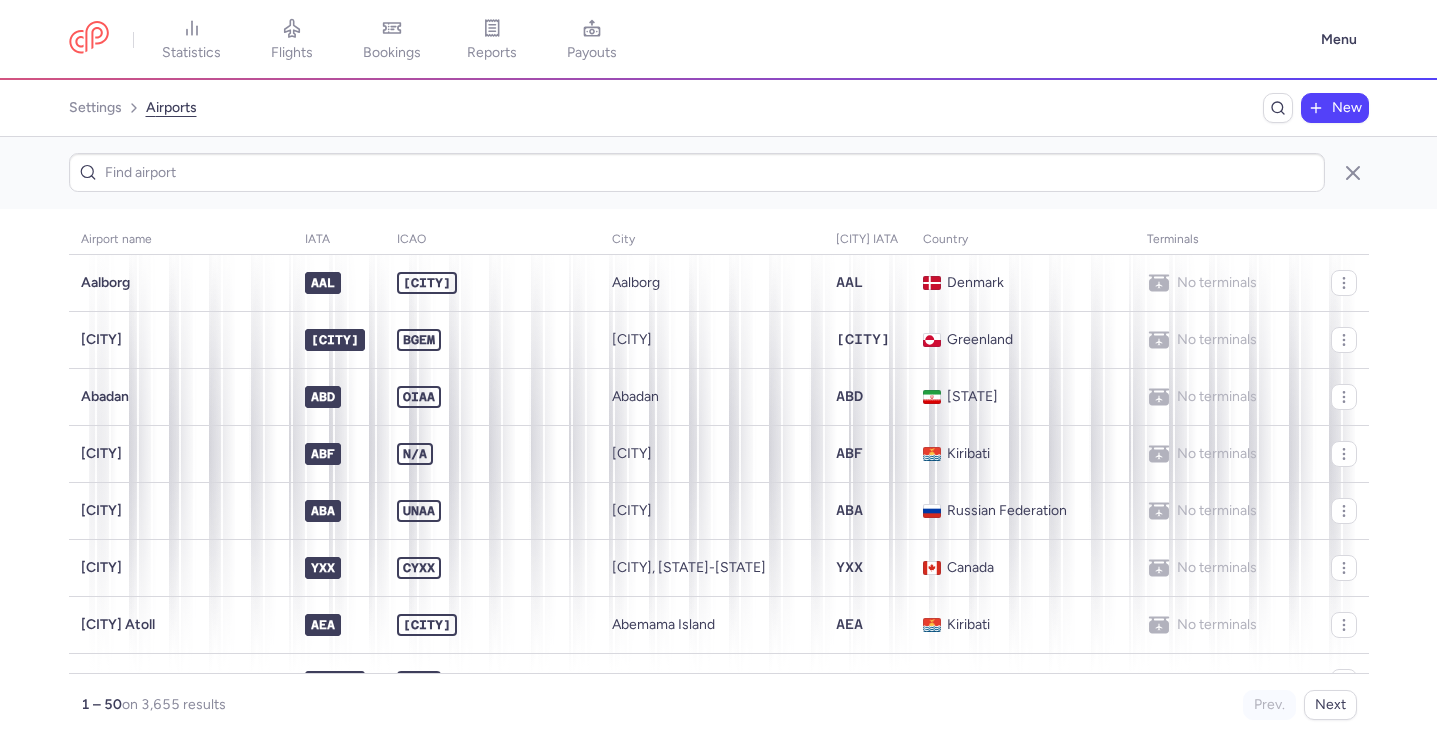 click on "New" at bounding box center [1335, 108] 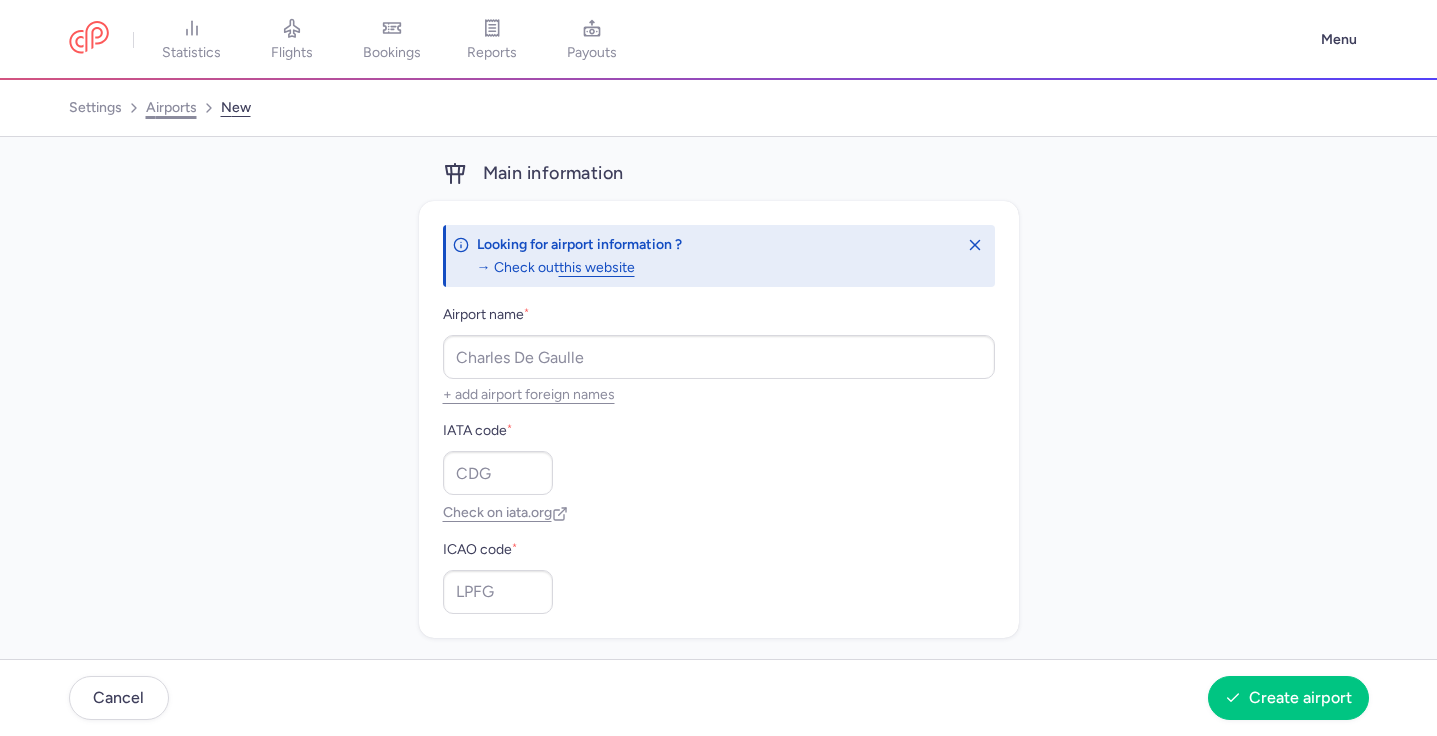 click on "airports" at bounding box center [171, 108] 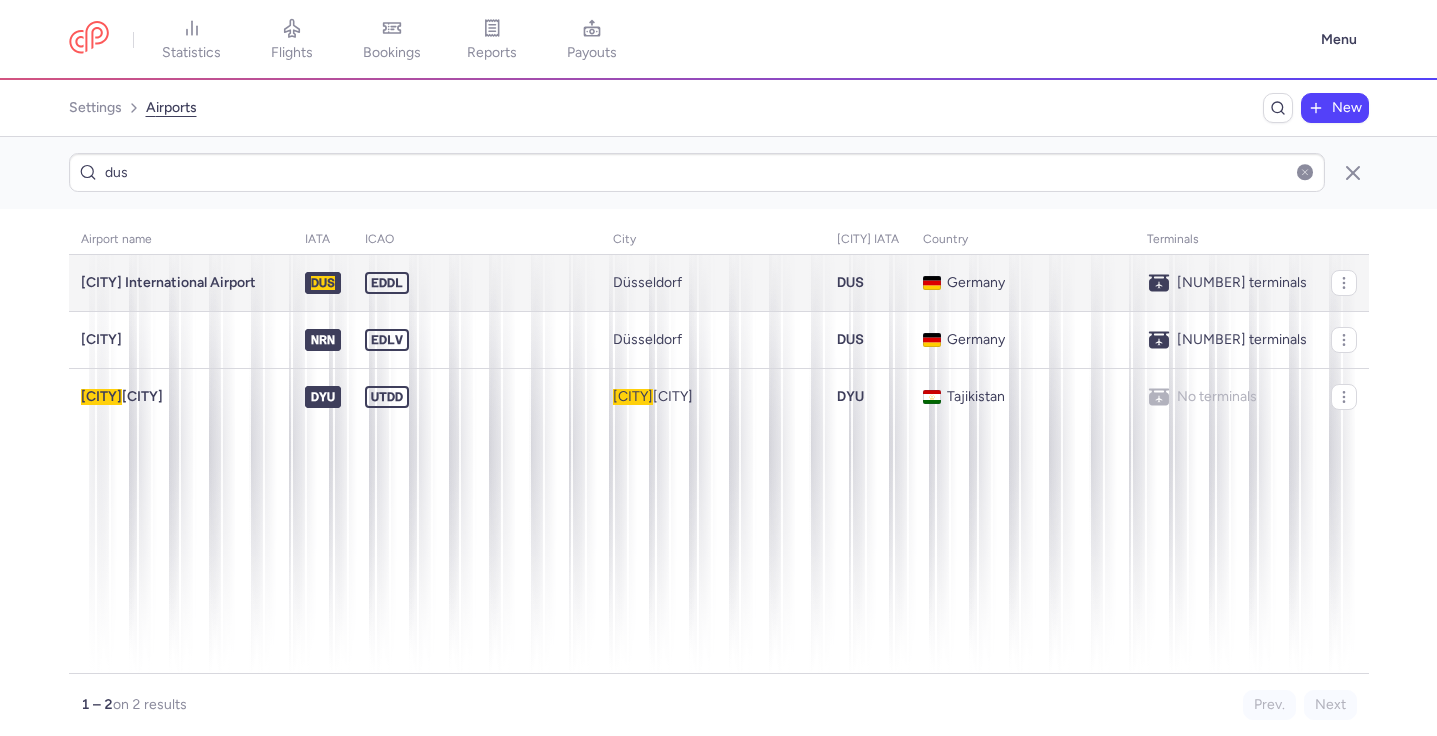 type on "dus" 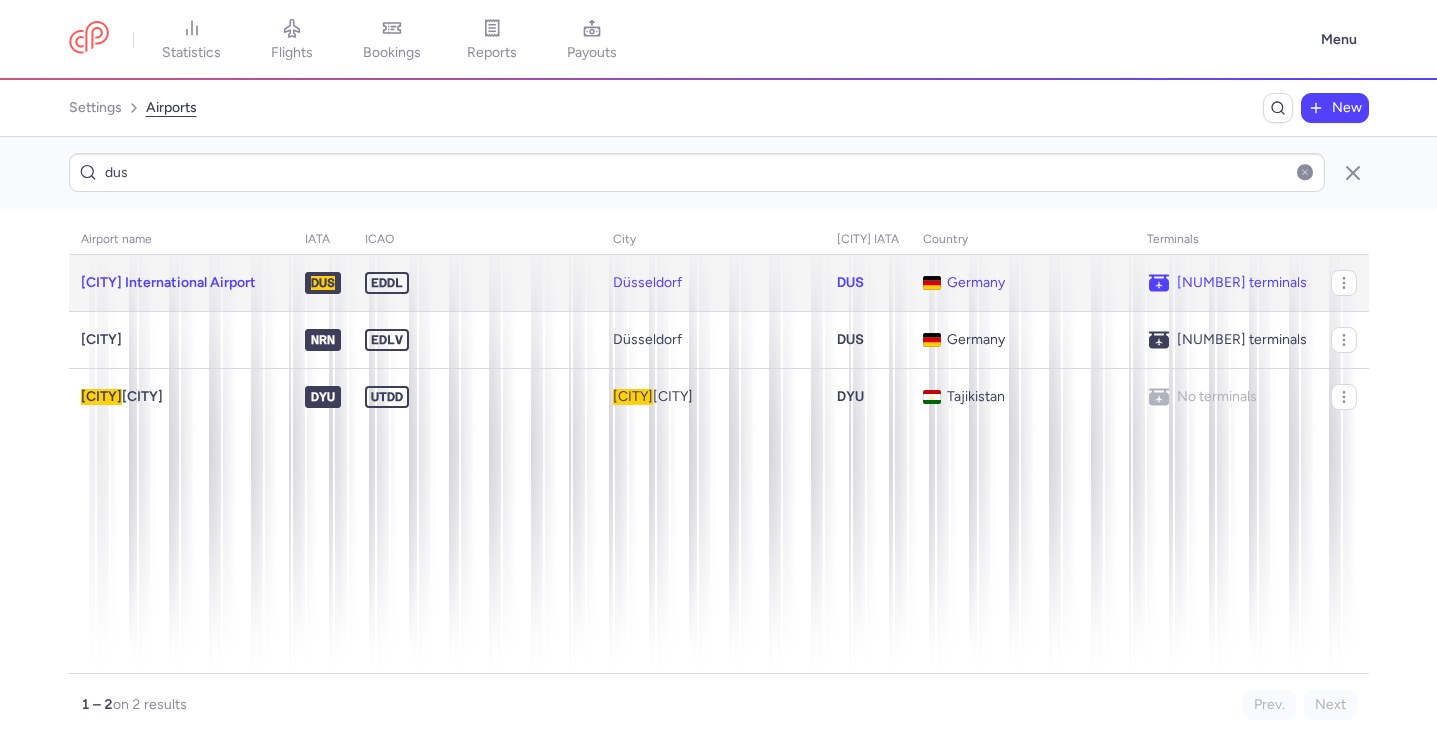 click on "[CITY] International Airport" at bounding box center (168, 282) 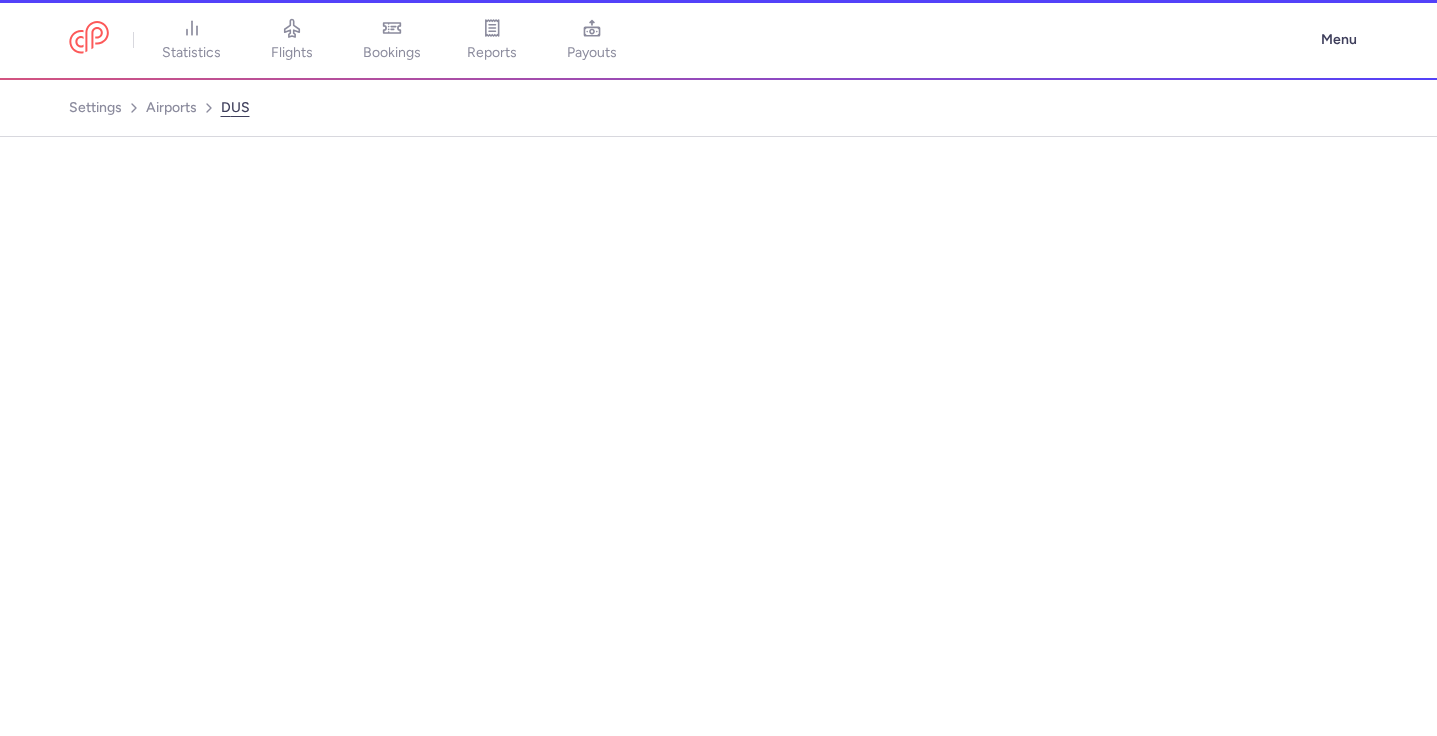 select on "de" 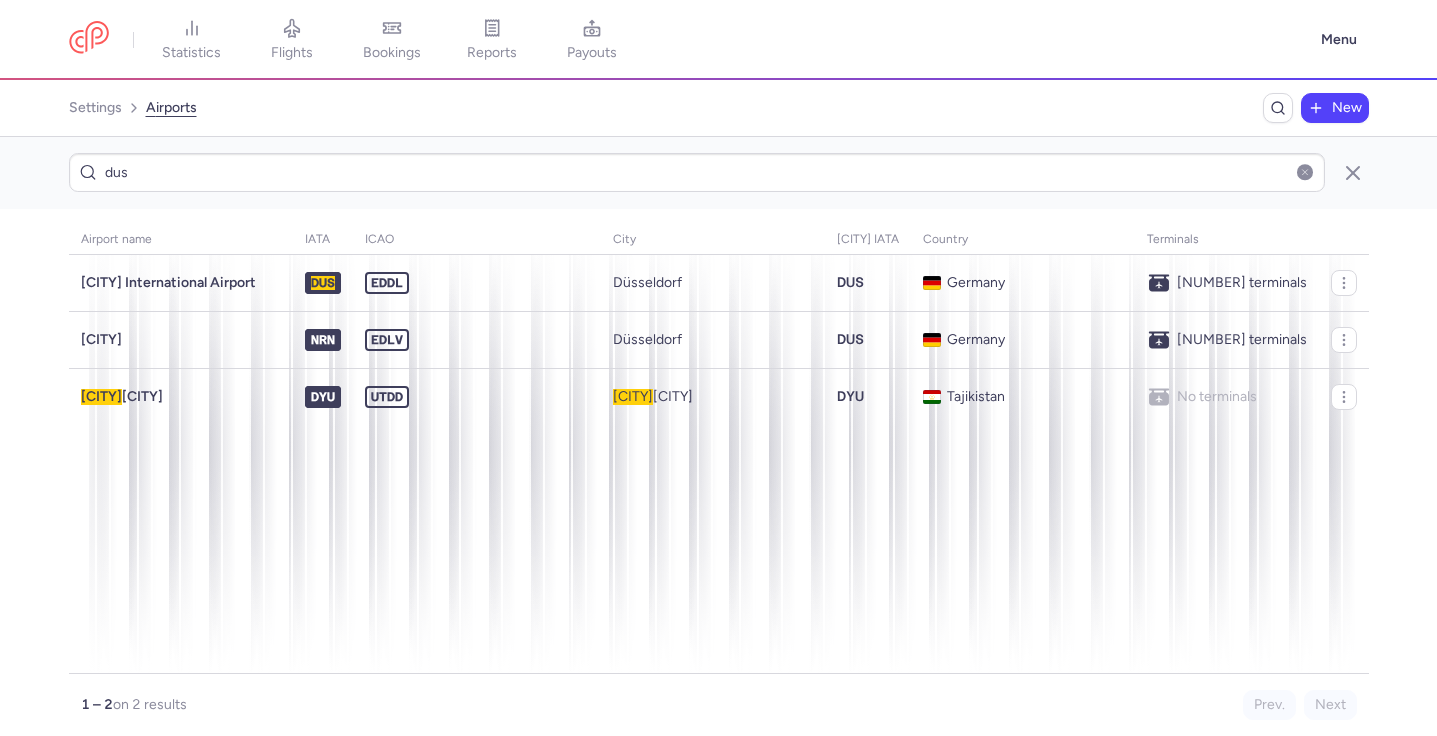 click on "New" at bounding box center [1347, 108] 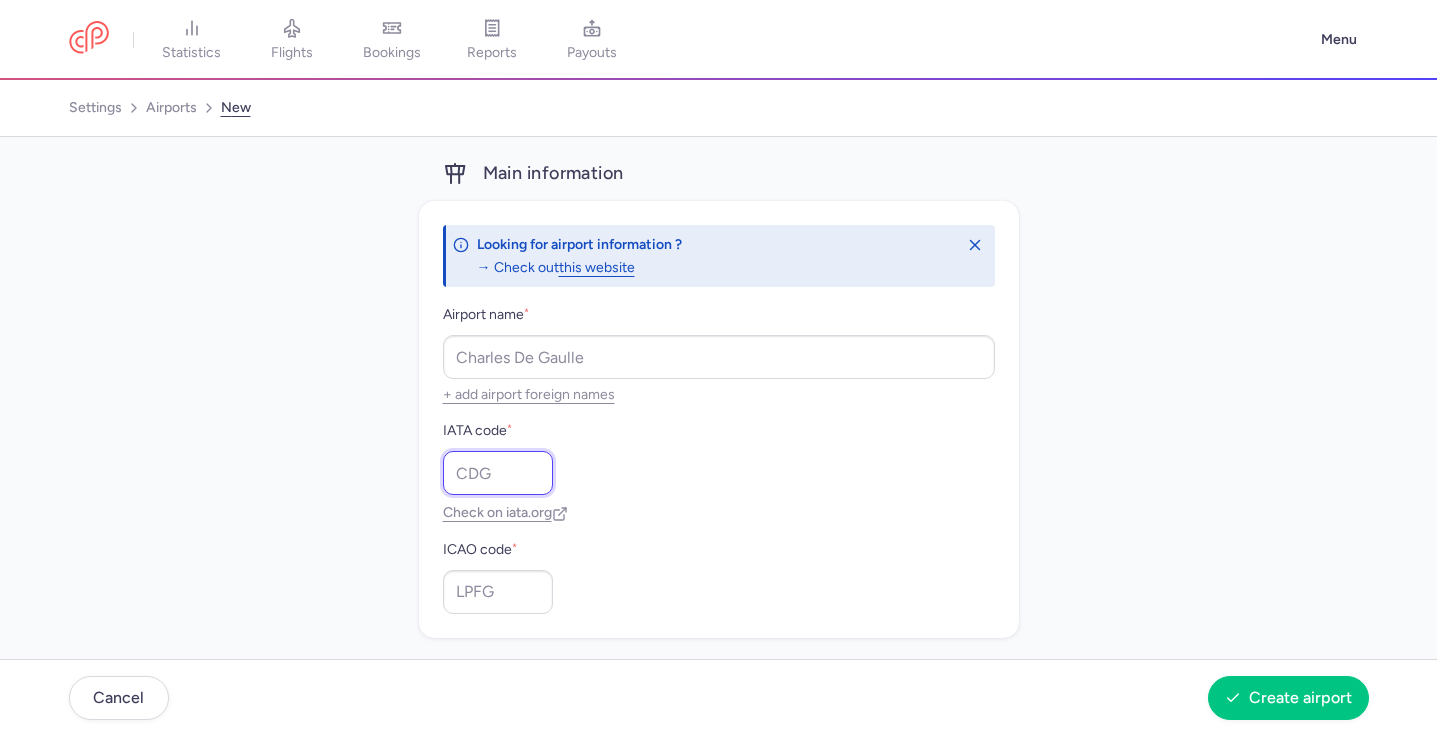 click on "IATA code  *" at bounding box center [498, 473] 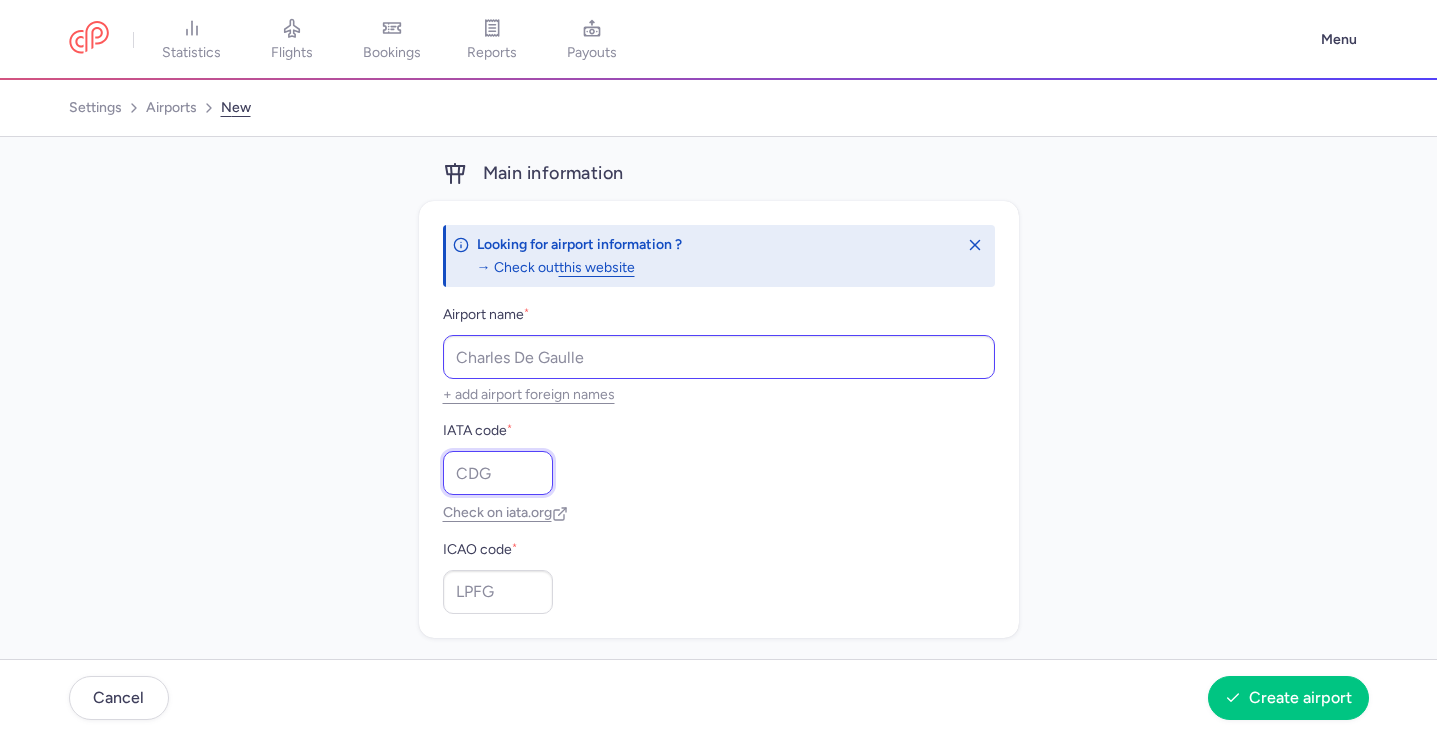 paste on "[CITY]" 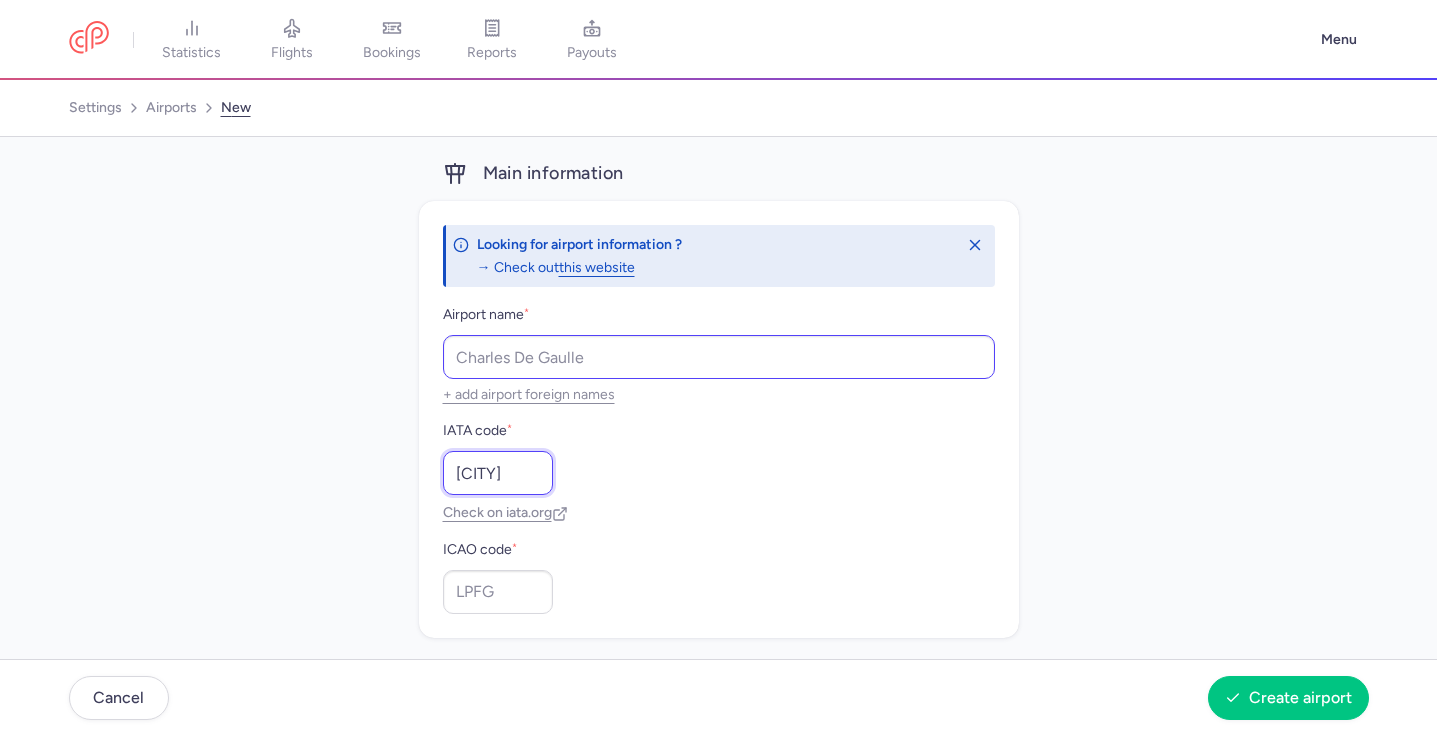 type on "[CITY]" 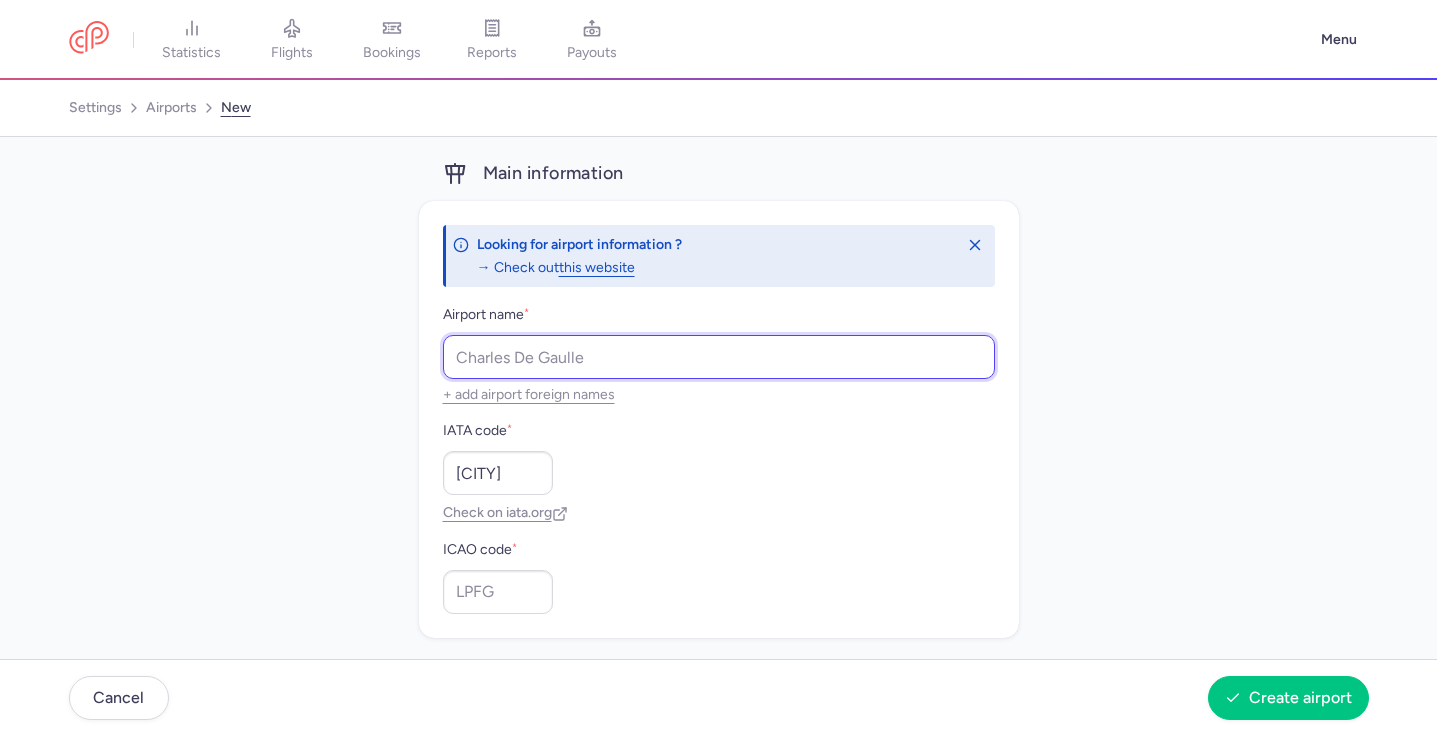 click on "Airport name  *" at bounding box center [719, 357] 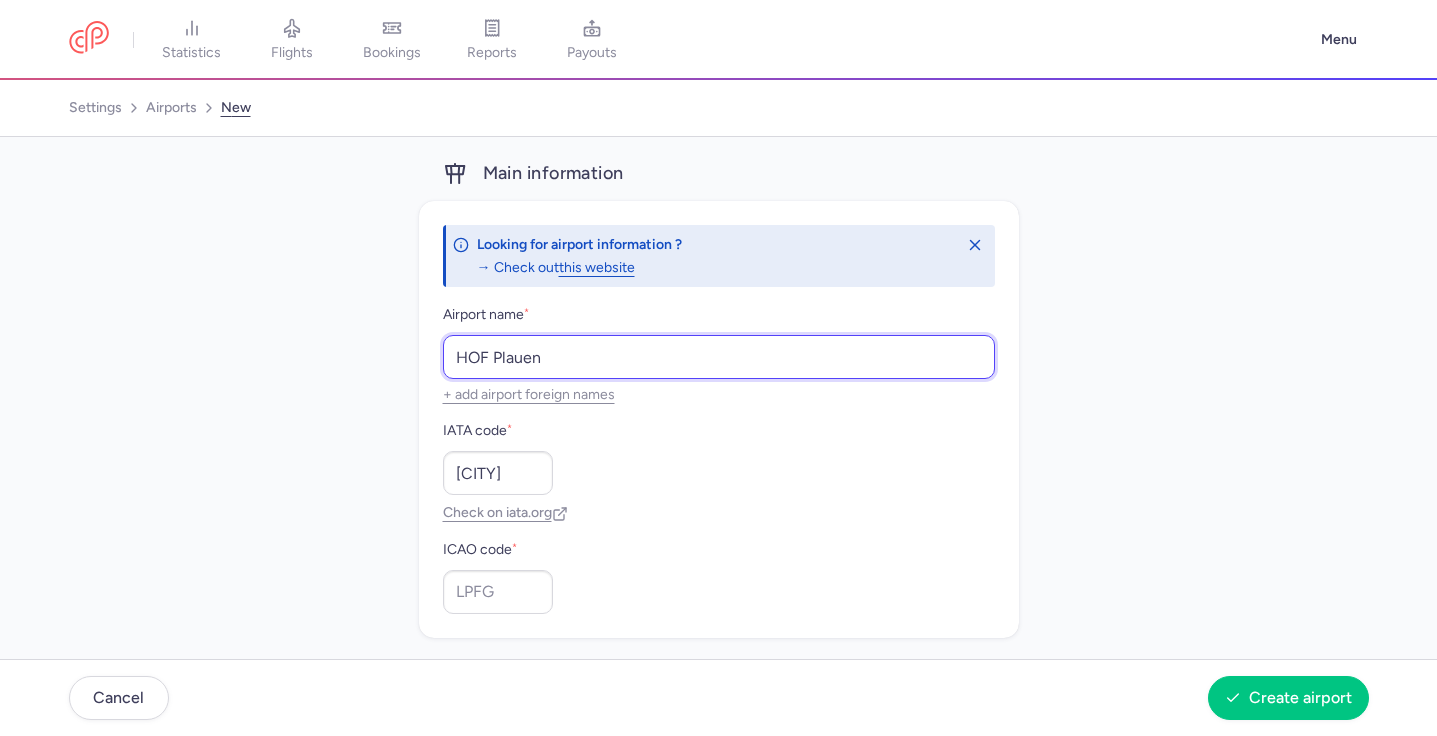 click on "HOF Plauen" at bounding box center (719, 357) 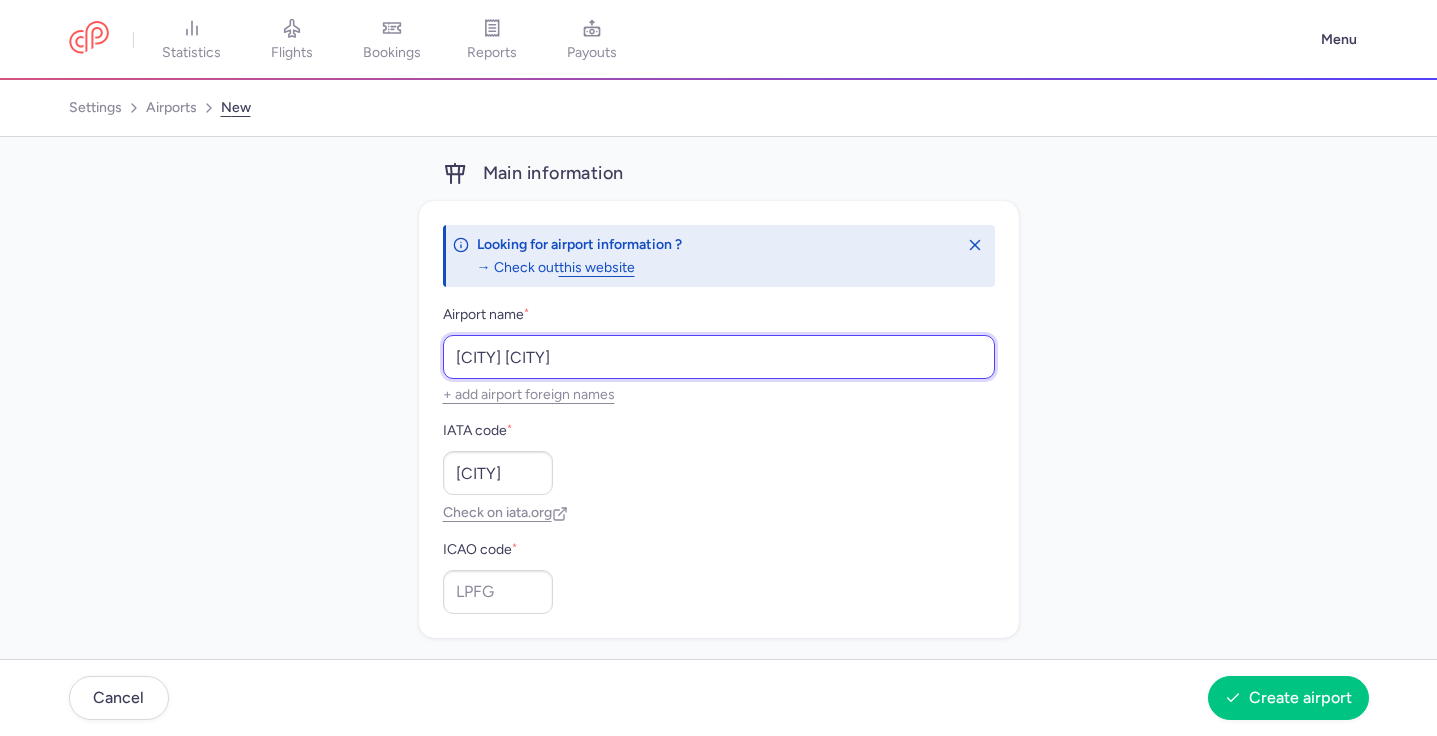 type on "[CITY] [CITY]" 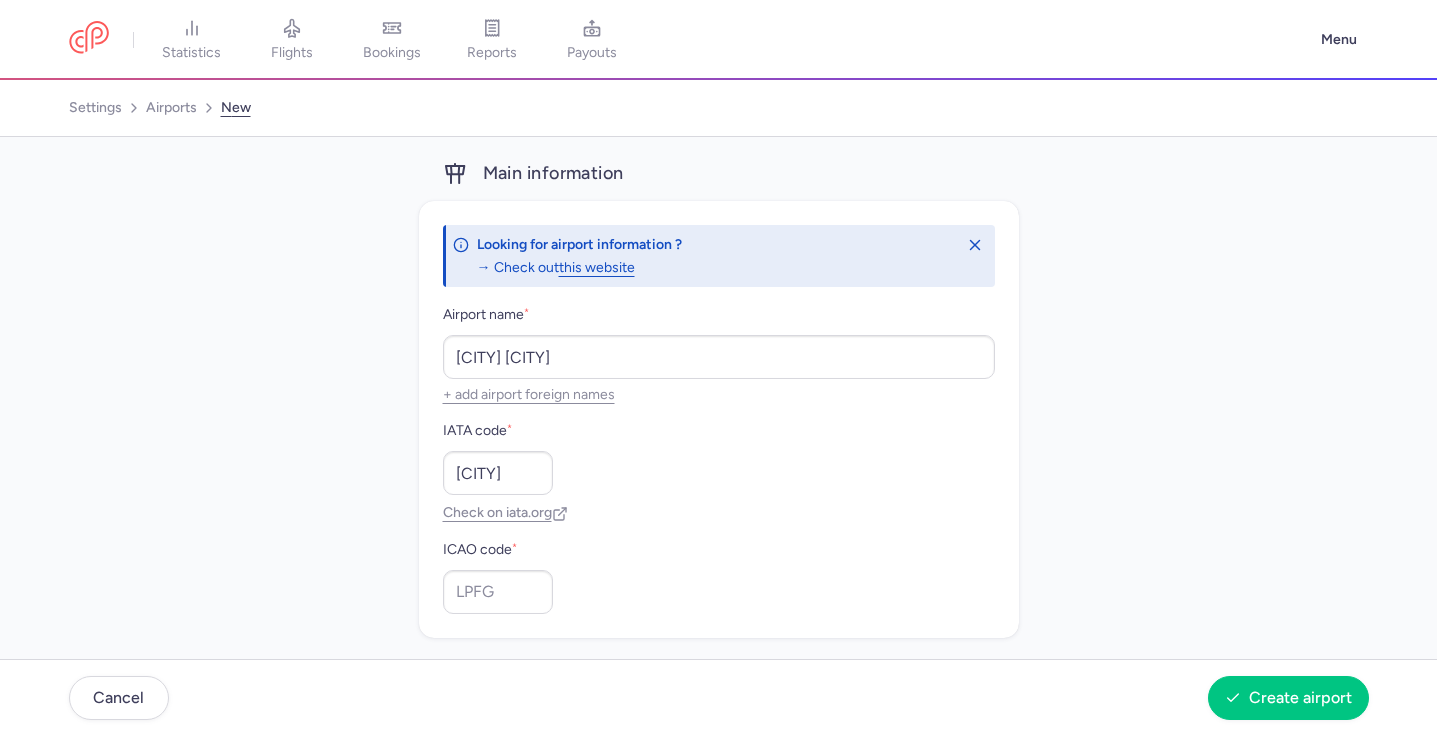 click on "Main information  Looking for airport information ?  → Check out  this website Airport name  * [CITY]  + add airport foreign names  IATA code  * HOQ  Check on iata.org  ICAO code  *  Location  Country  * Select a country Afghanistan Albania Algeria American Samoa Andorra Angola Anguilla Antarctica Antigua and Barbuda Argentina Aruba Australia Austria Azerbaijan Bahamas Bahrain Bangladesh Barbados Belarus Belgium Belize Benin Bermuda Bhutan Bolivia Bosnia and Herzegovina Botswana Bouvet Island Brazil British Indian Ocean Territory Brunei Darussalam Bulgaria Burkina Faso Burundi Cambodia Cameroon Canada Cape Verde Cayman Islands Central African Republic Chad Chile People's Republic of China Christmas Island Cocos (Keeling) Islands Colombia Comoros Republic of the Congo Democratic Republic of the Congo Cook Islands Costa Rica Cote d'Ivoire Croatia Cuba Cyprus Czech Republic Denmark Djibouti Dominica Dominican Republic Ecuador Egypt El Salvador Equatorial Guinea Eritrea Estonia Ethiopia Fiji France" at bounding box center (719, 886) 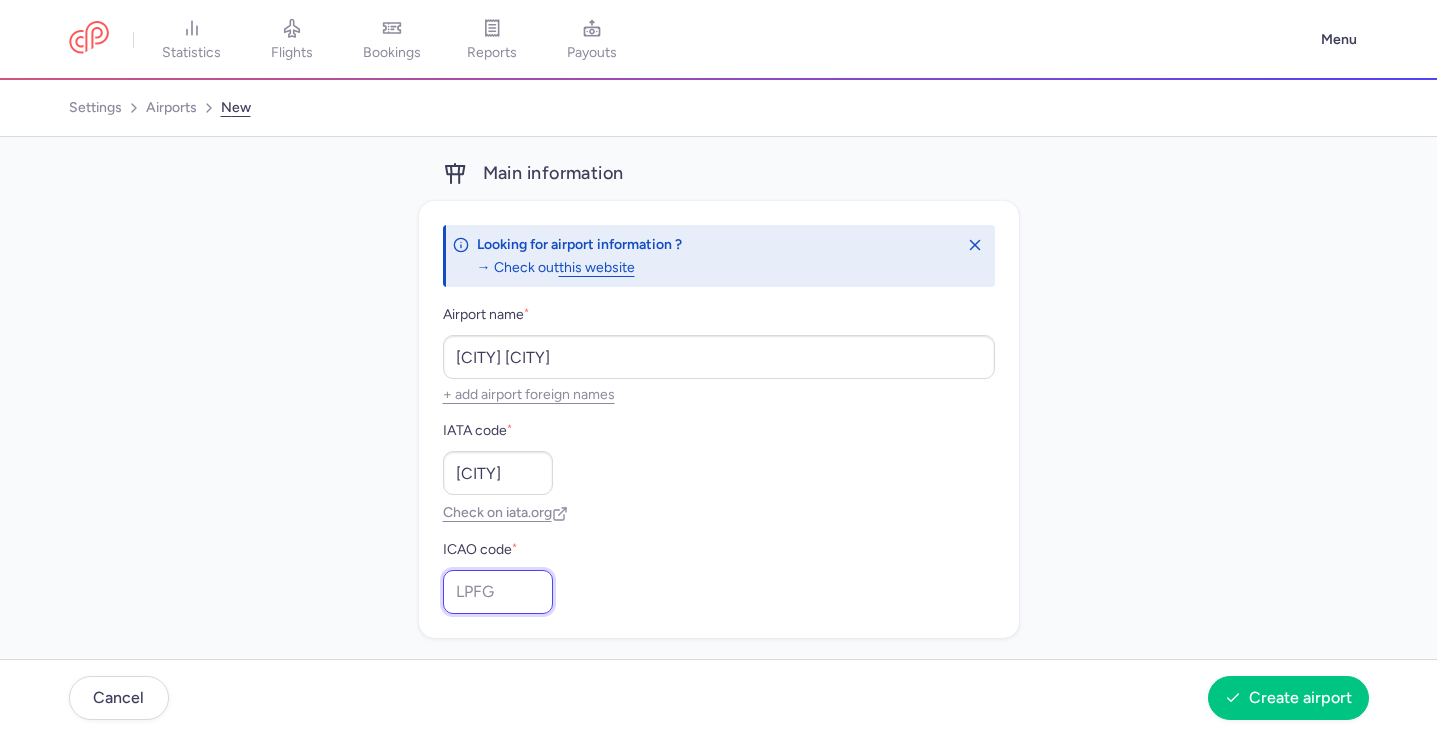 click on "ICAO code  *" at bounding box center [498, 592] 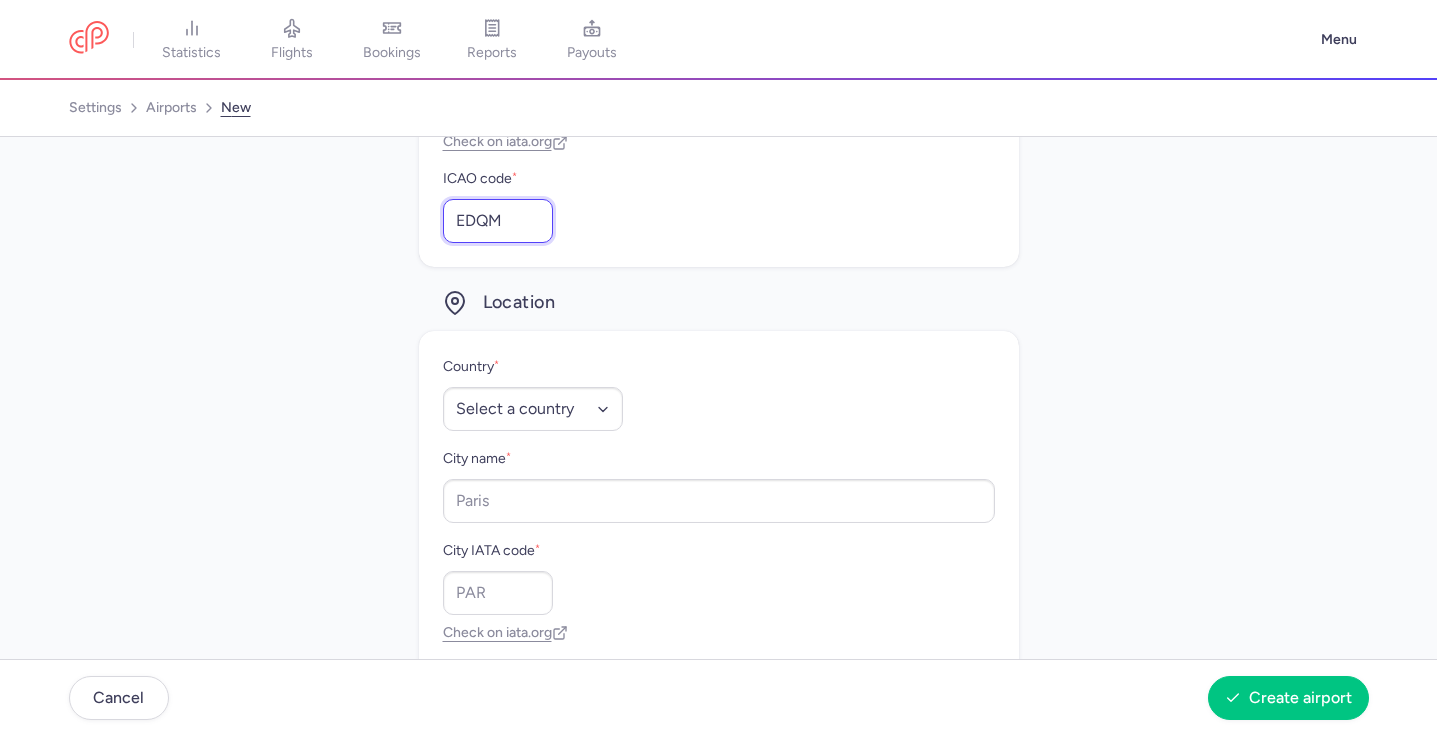 scroll, scrollTop: 392, scrollLeft: 0, axis: vertical 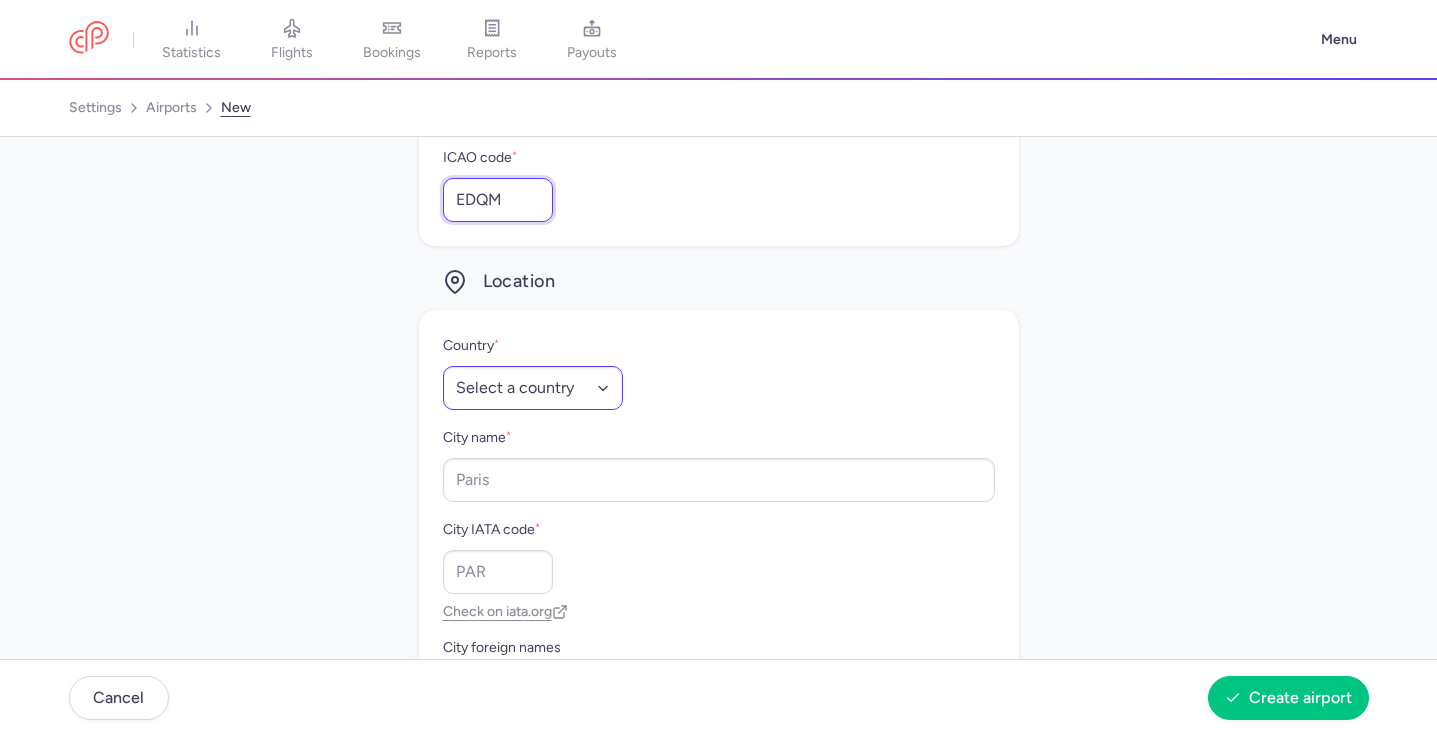 type on "EDQM" 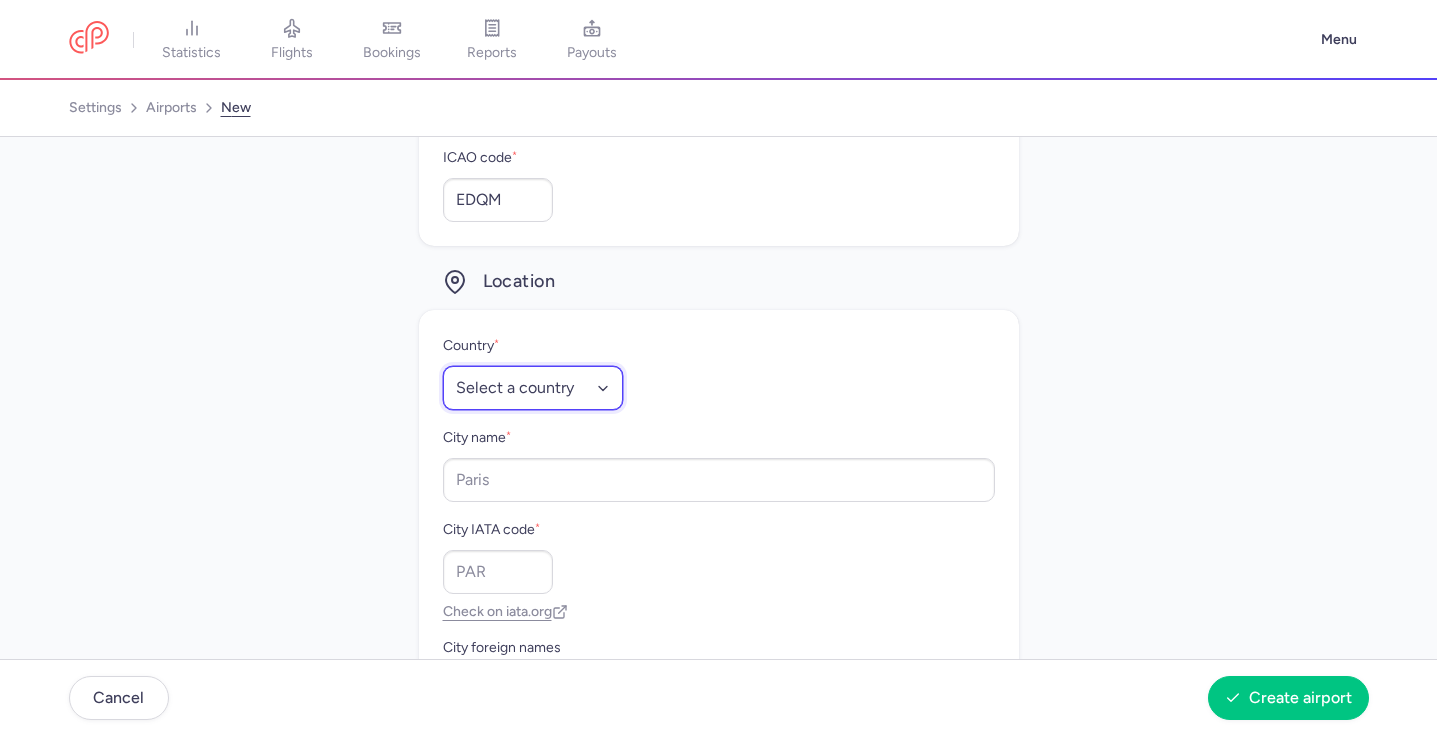click on "Select a country Afghanistan Albania Algeria American Samoa Andorra Angola Anguilla Antarctica Antigua and Barbuda Argentina Armenia Aruba Australia Austria Azerbaijan Bahamas Bahrain Bangladesh Barbados Belarus Belgium Belize Benin Bermuda Bhutan Bolivia Bosnia and Herzegovina Botswana Bouvet Island Brazil British Indian Ocean Territory Brunei Darussalam Bulgaria Burkina Faso Burundi Cambodia Cameroon Canada Cape Verde Cayman Islands Central African Republic Chad Chile People's Republic of China Christmas Island Cocos (Keeling) Islands Colombia Comoros Republic of the Congo Democratic Republic of the Congo Cook Islands Costa Rica Cote d'Ivoire Croatia Cuba Cyprus Czech Republic Denmark Djibouti Dominica Dominican Republic Ecuador Egypt El Salvador Equatorial Guinea Eritrea Estonia Ethiopia Falkland Islands (Malvinas) Faroe Islands Fiji Finland France French Guiana French Polynesia French Southern Territories Gabon Republic of The Gambia Georgia Germany Ghana Gibraltar Greece Greenland Grenada Guadeloupe Guam" at bounding box center [533, 388] 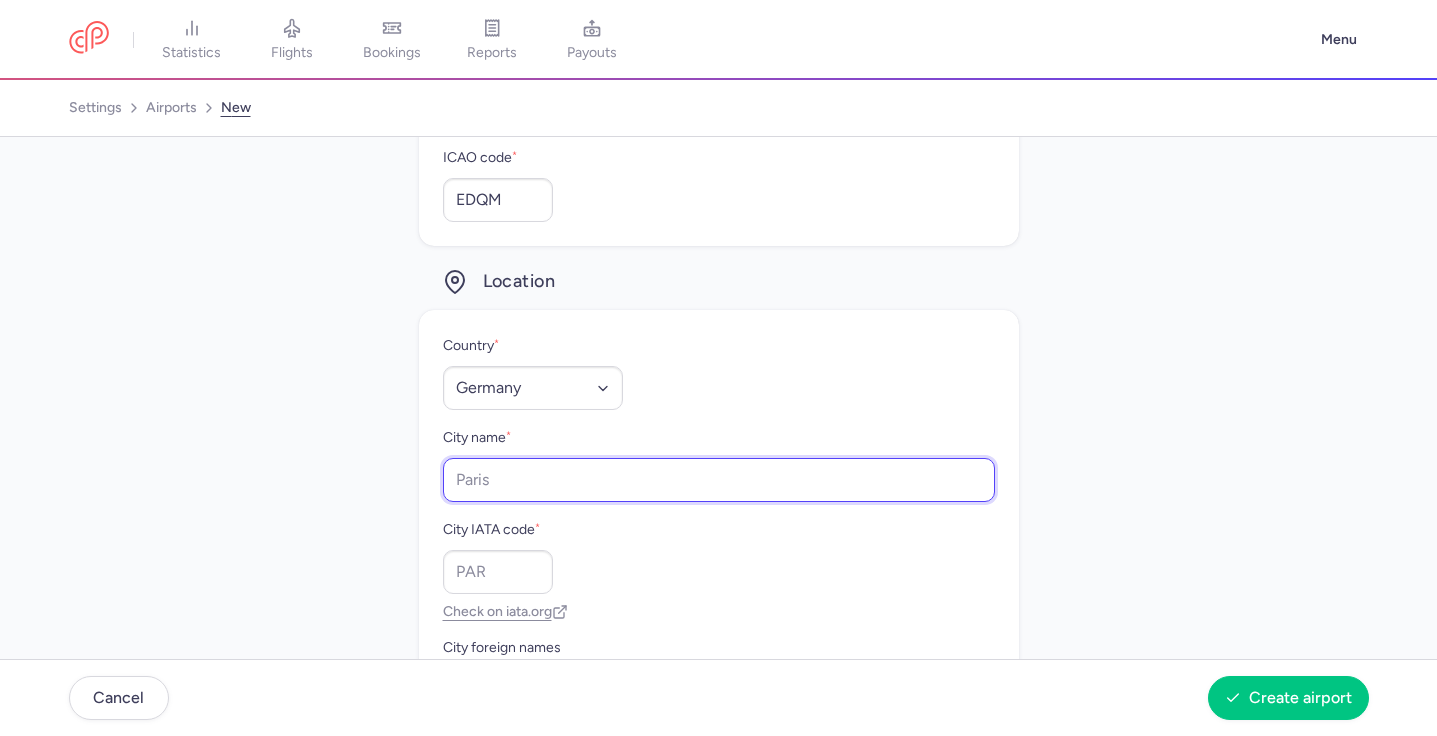 click on "City name  *" at bounding box center [719, 480] 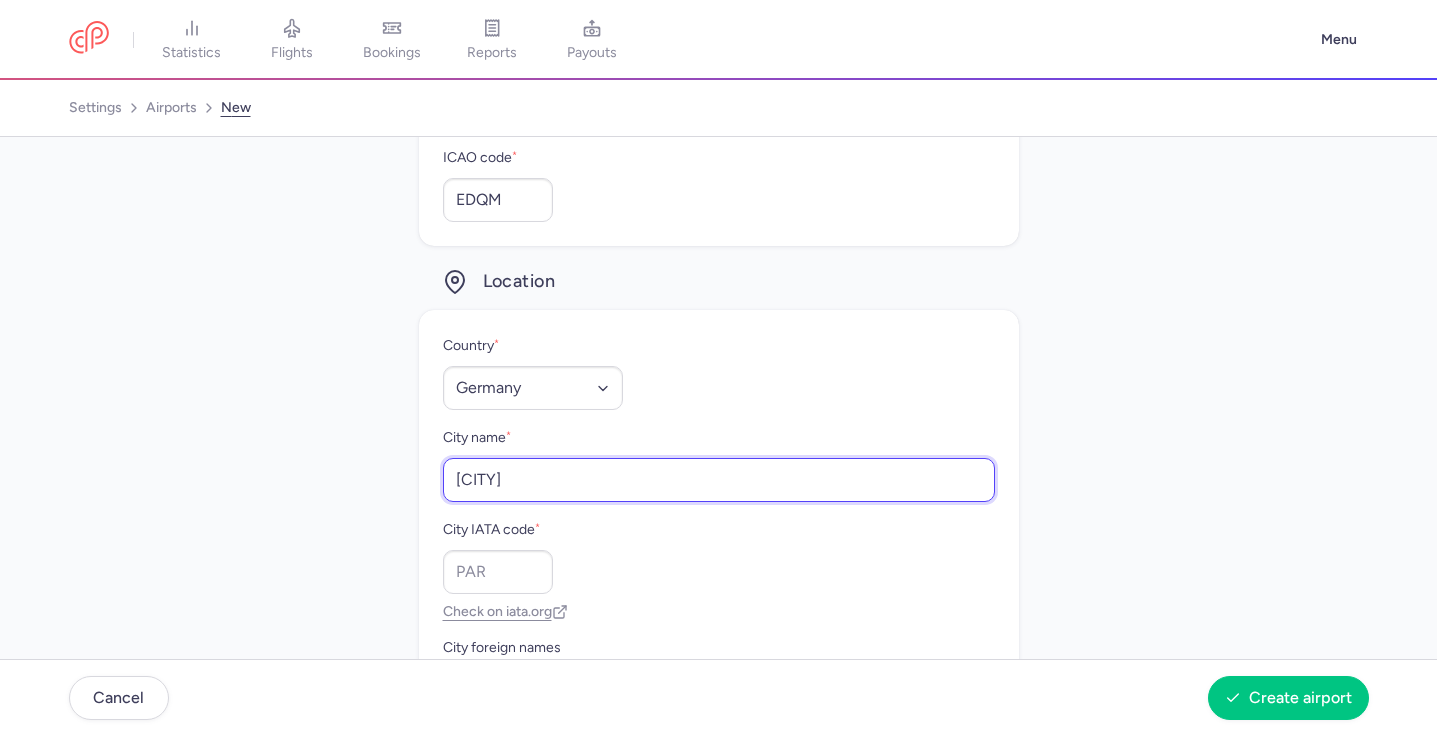 type on "[CITY]" 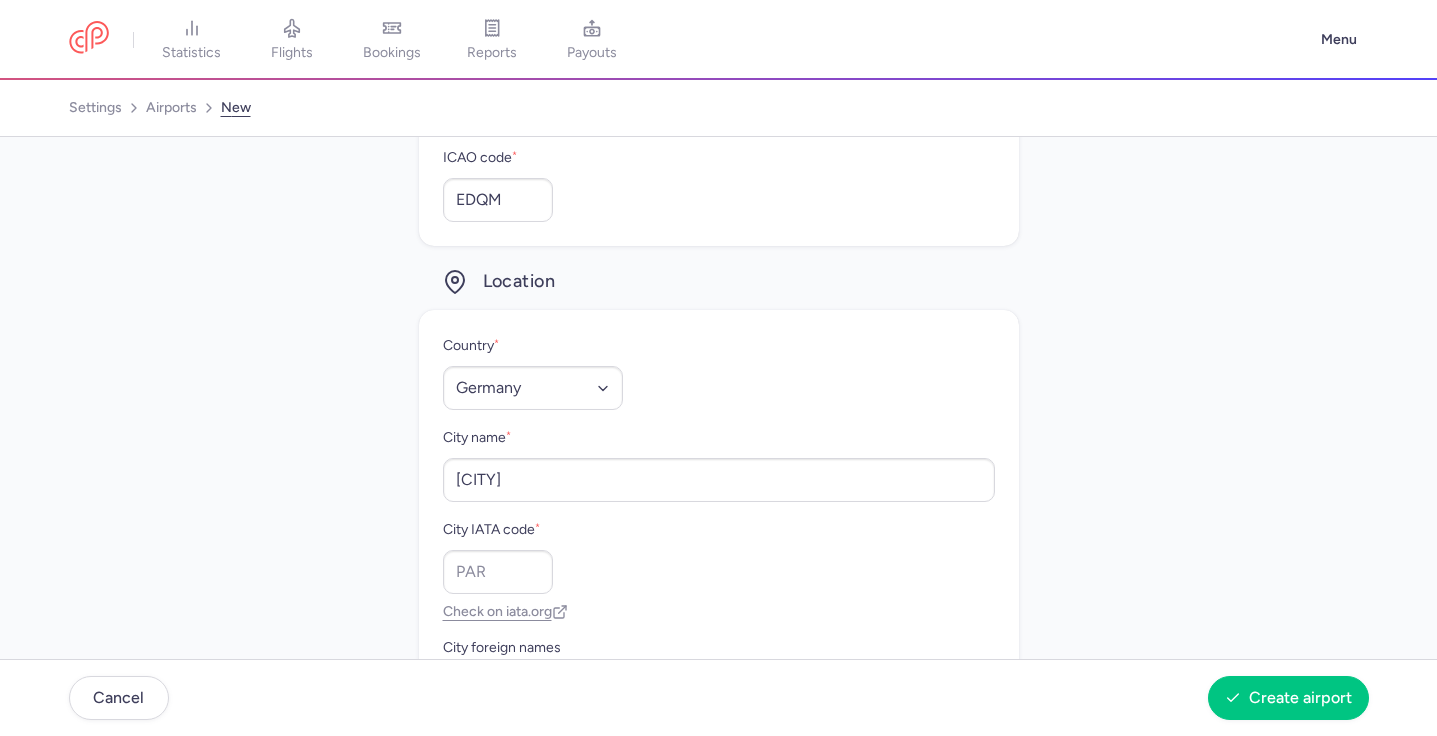click on "City IATA code  *  Check on iata.org" at bounding box center (719, 569) 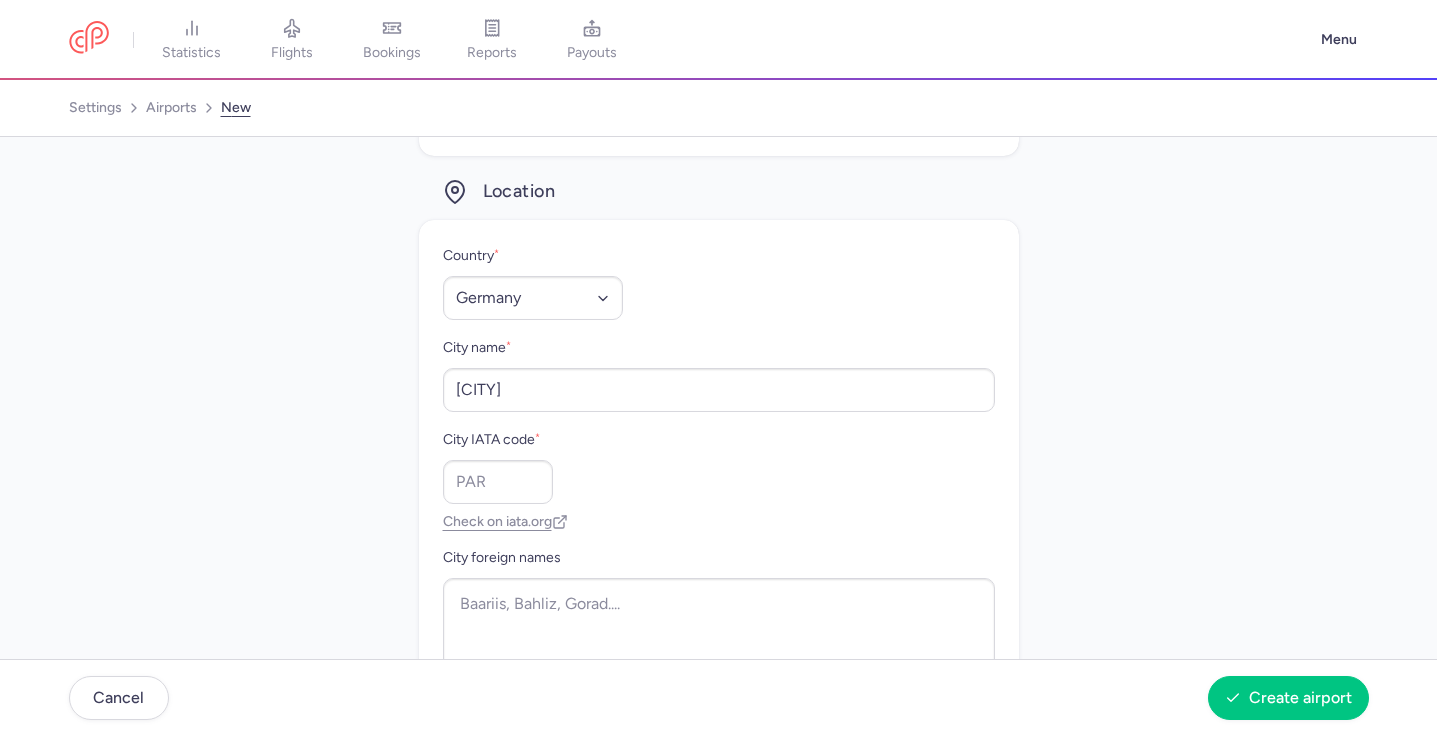 scroll, scrollTop: 497, scrollLeft: 0, axis: vertical 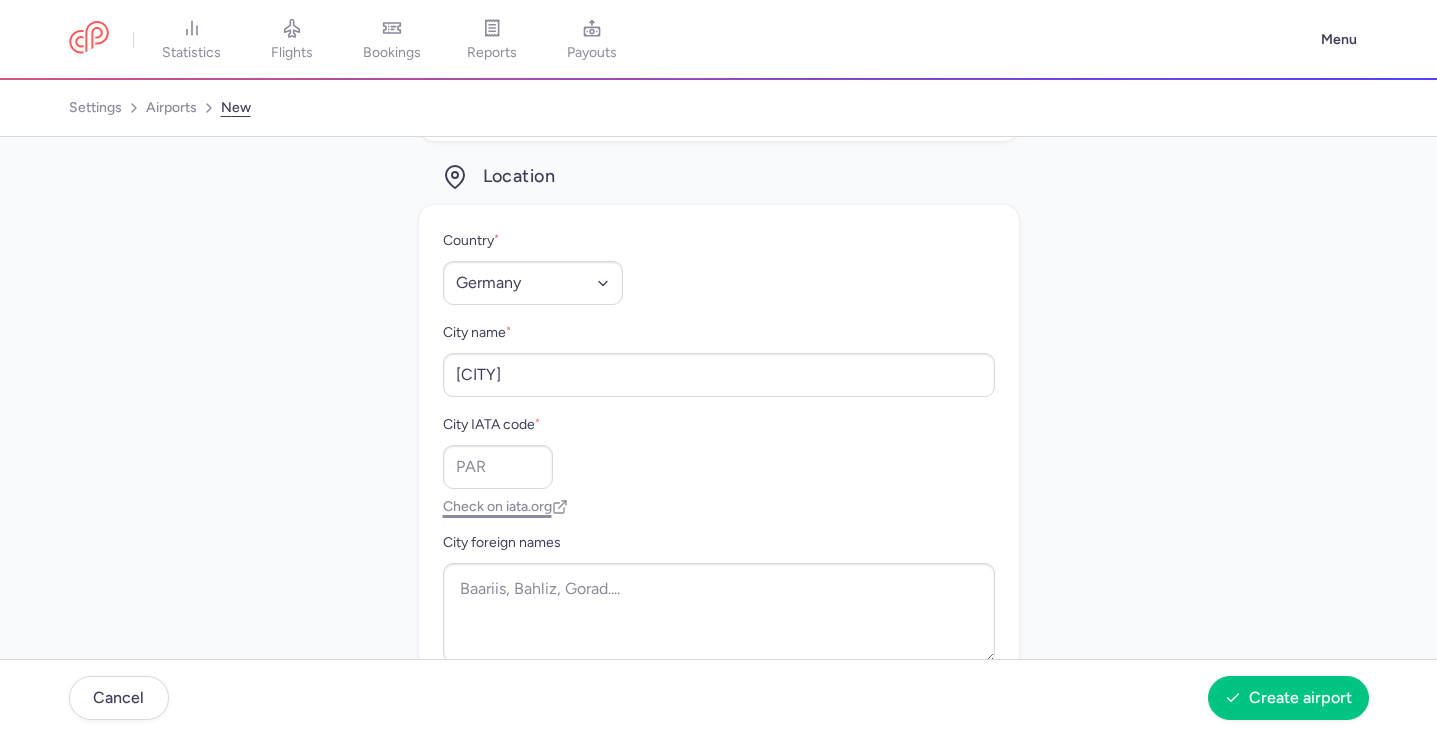 click on "Check on iata.org" at bounding box center (505, 506) 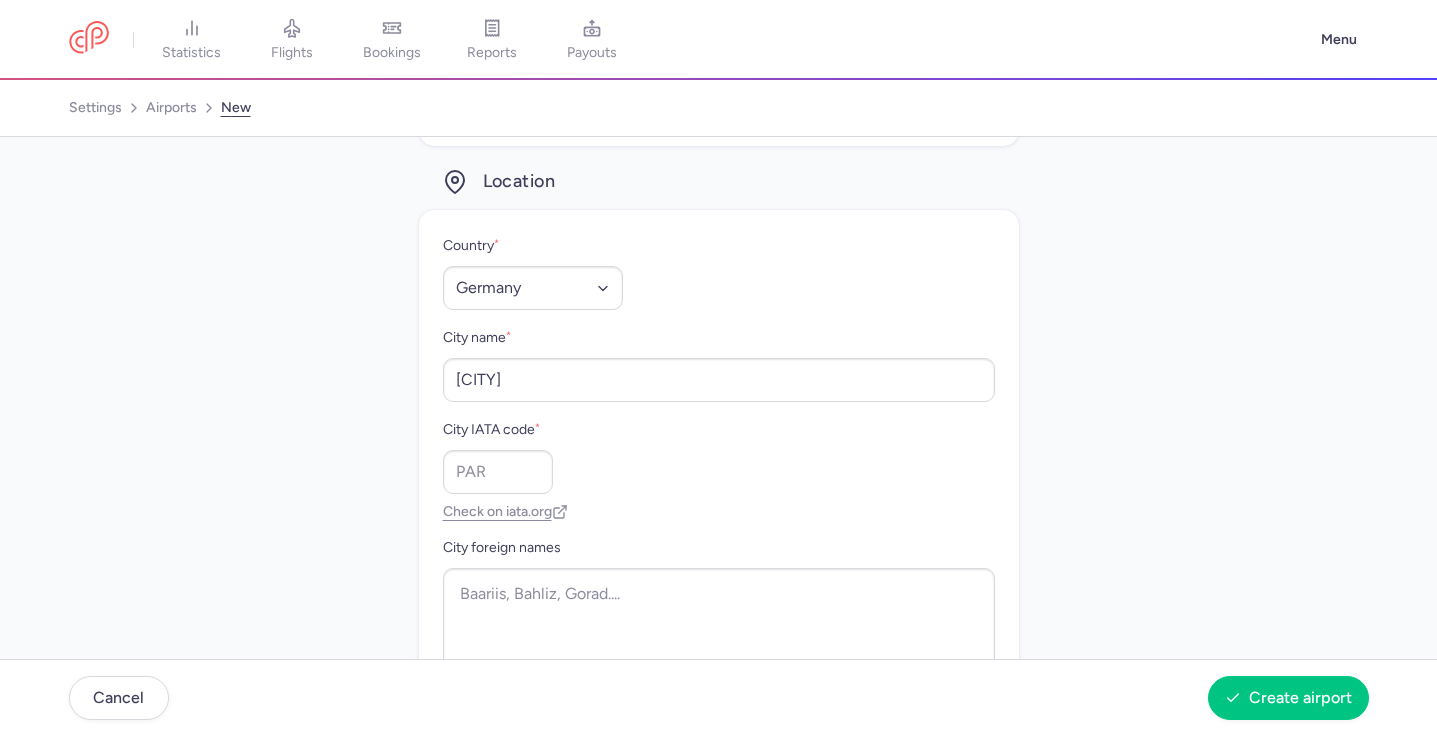 scroll, scrollTop: 557, scrollLeft: 0, axis: vertical 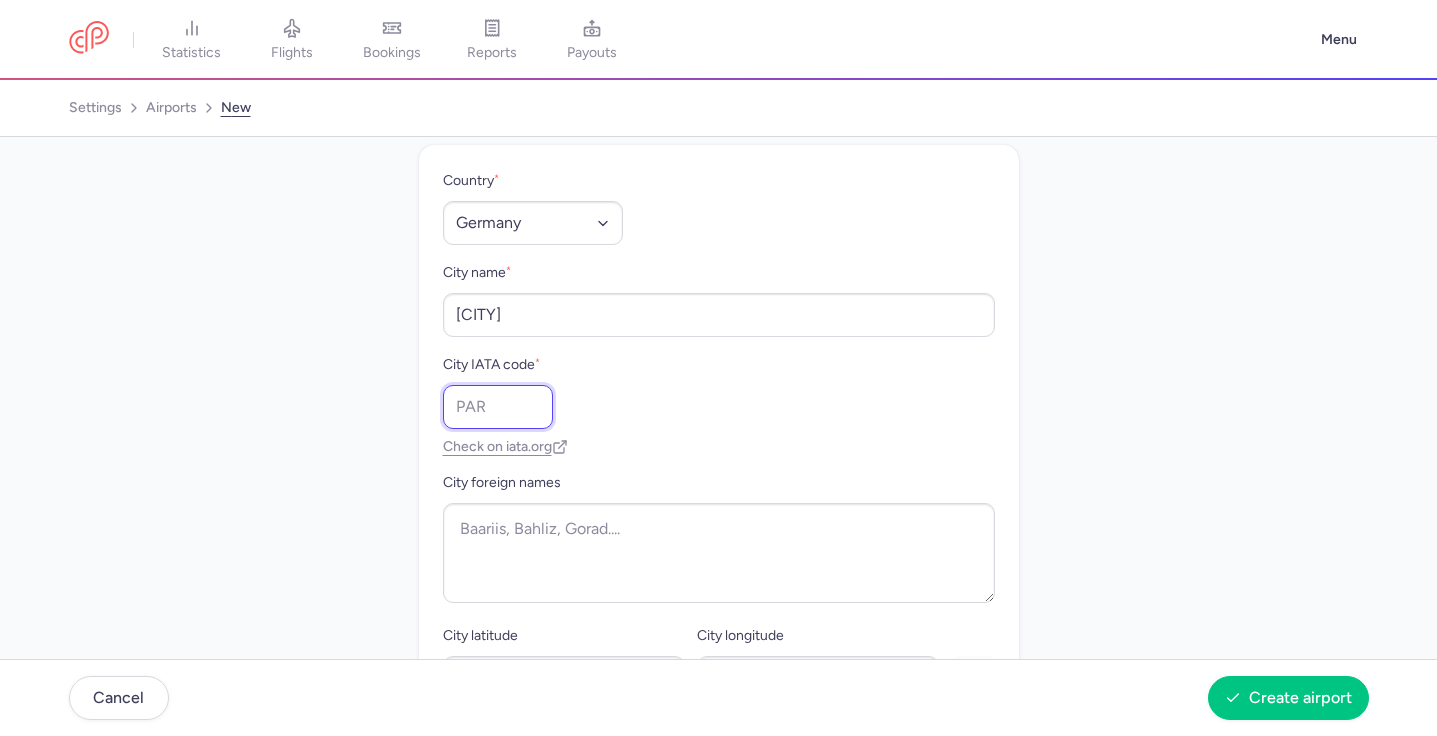 click on "City IATA code  *" at bounding box center [498, 407] 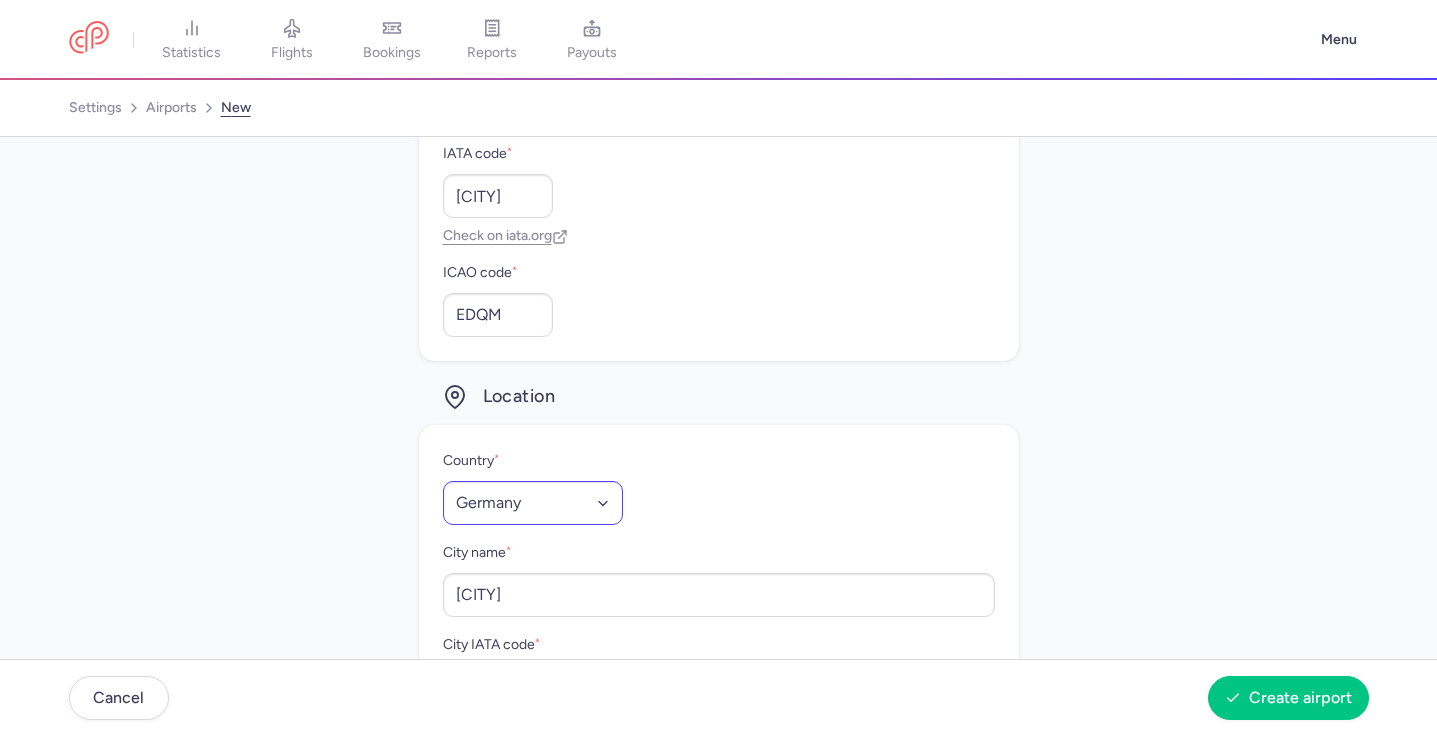 scroll, scrollTop: 0, scrollLeft: 0, axis: both 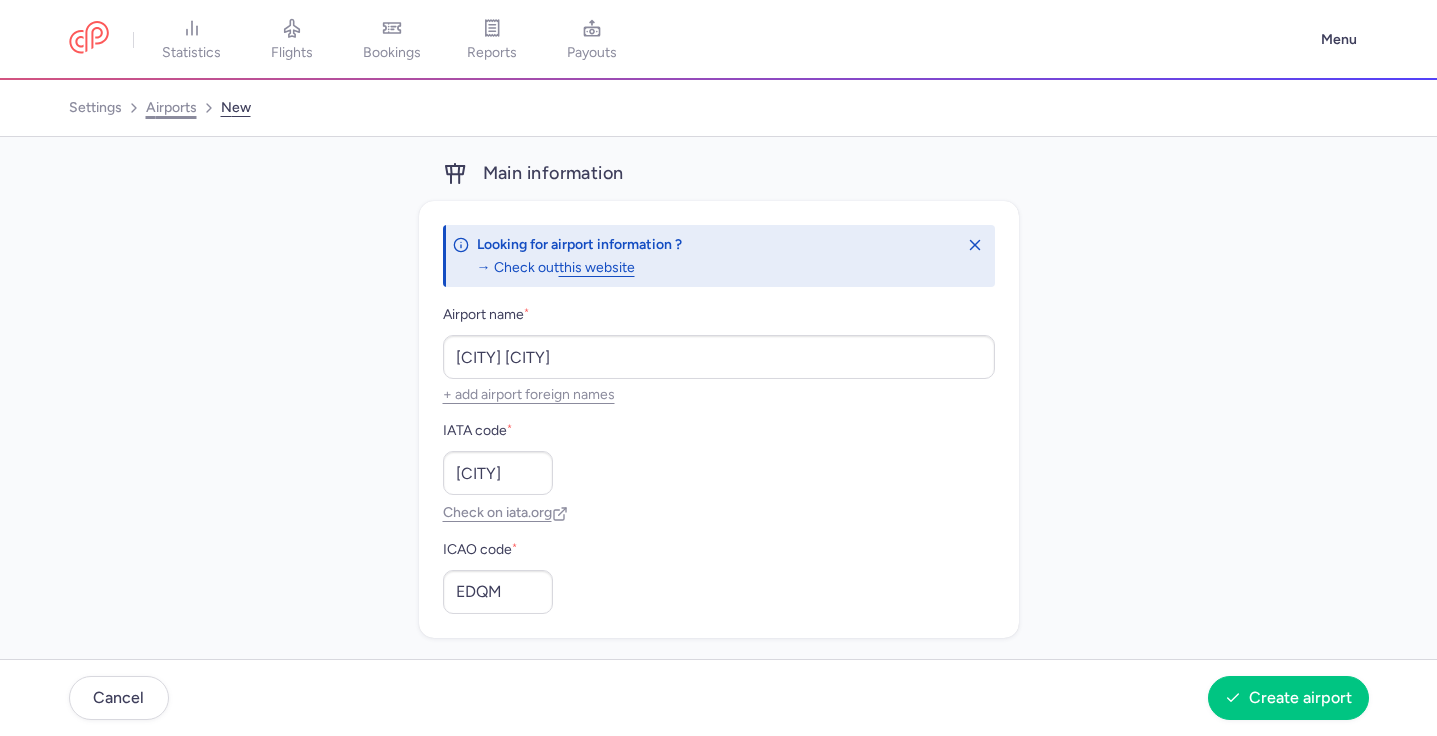 click on "airports" at bounding box center (171, 108) 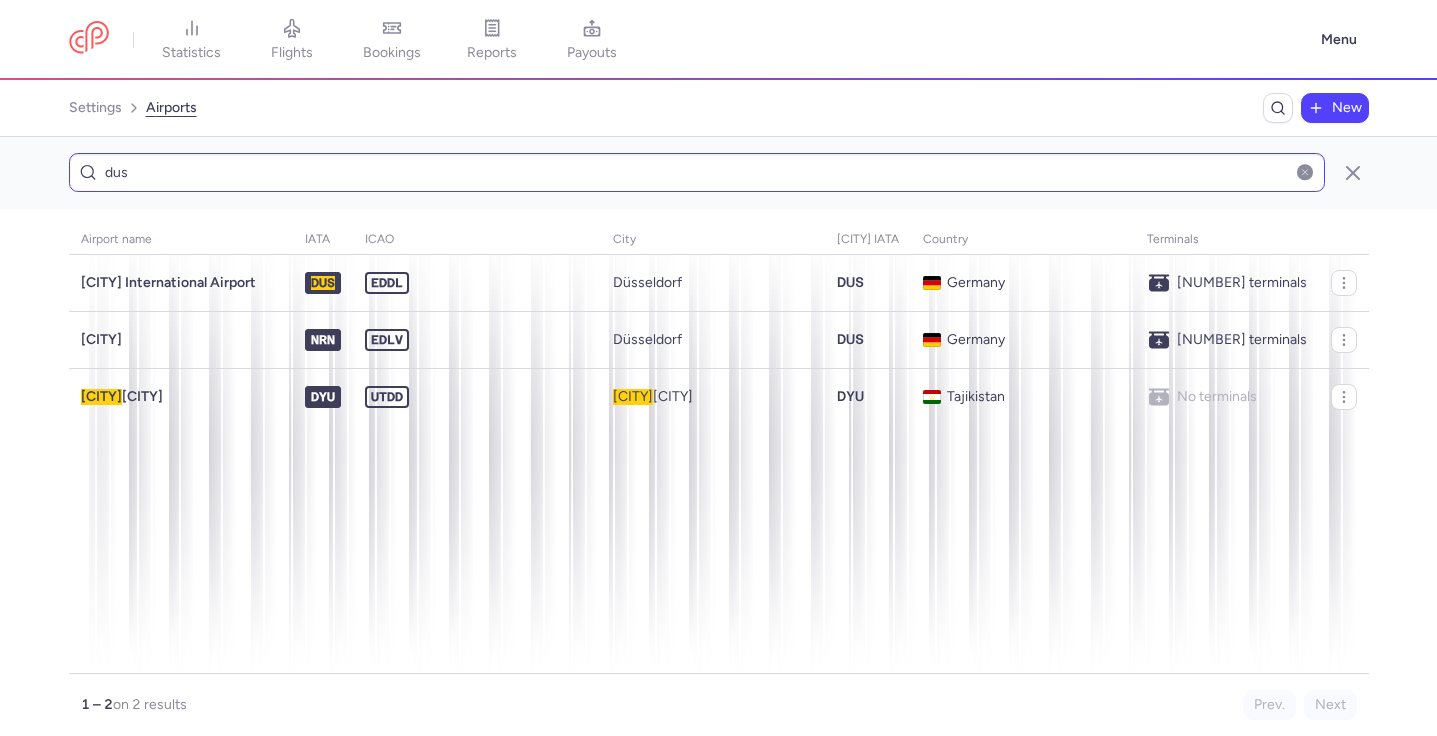 click on "dus" at bounding box center (697, 172) 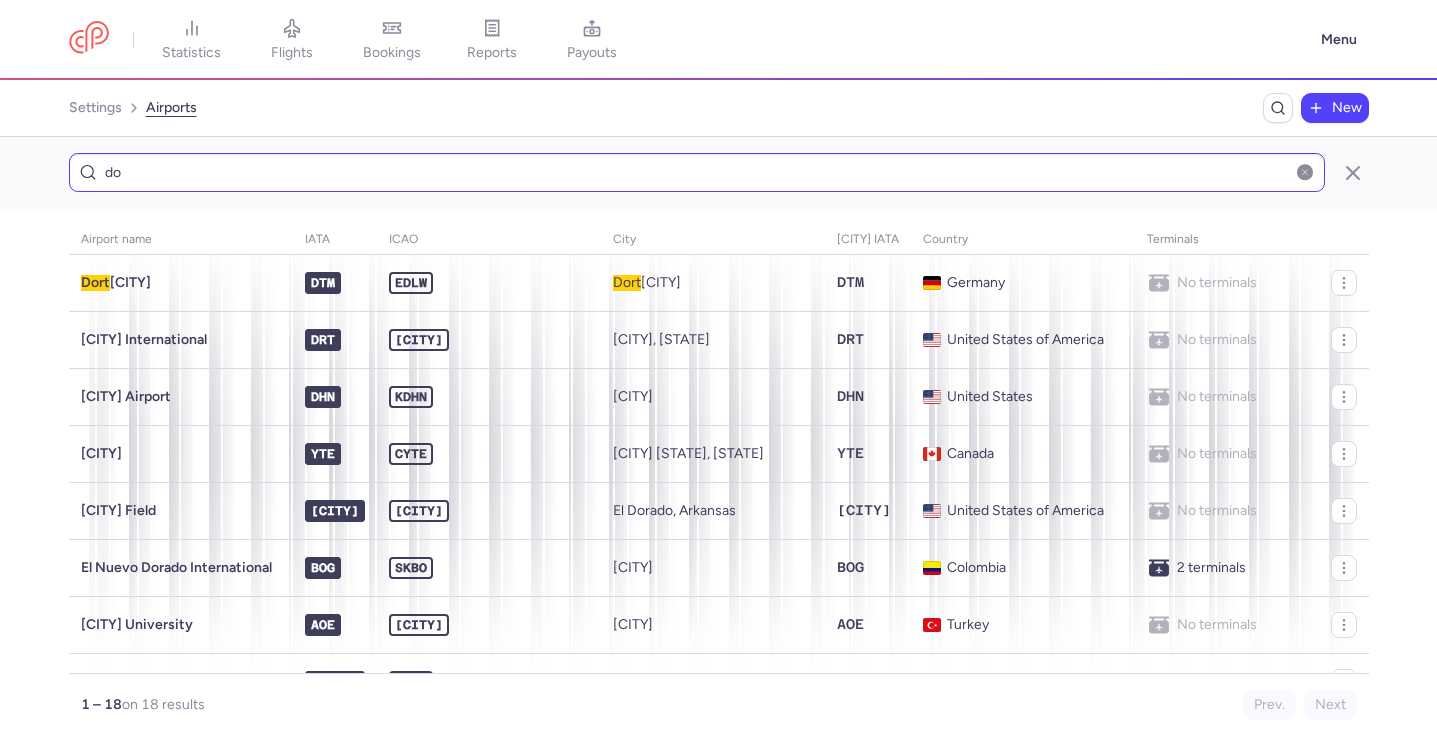 type on "d" 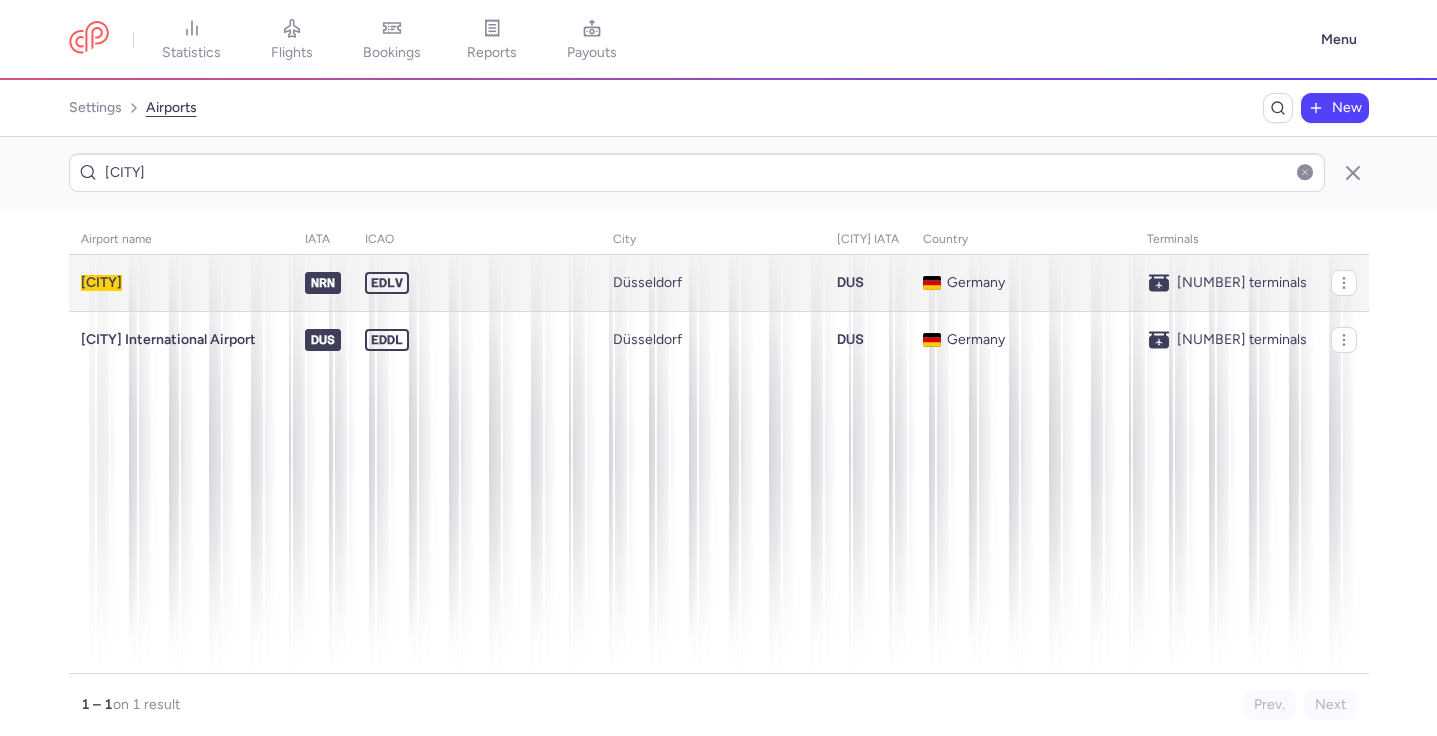 type on "[CITY]" 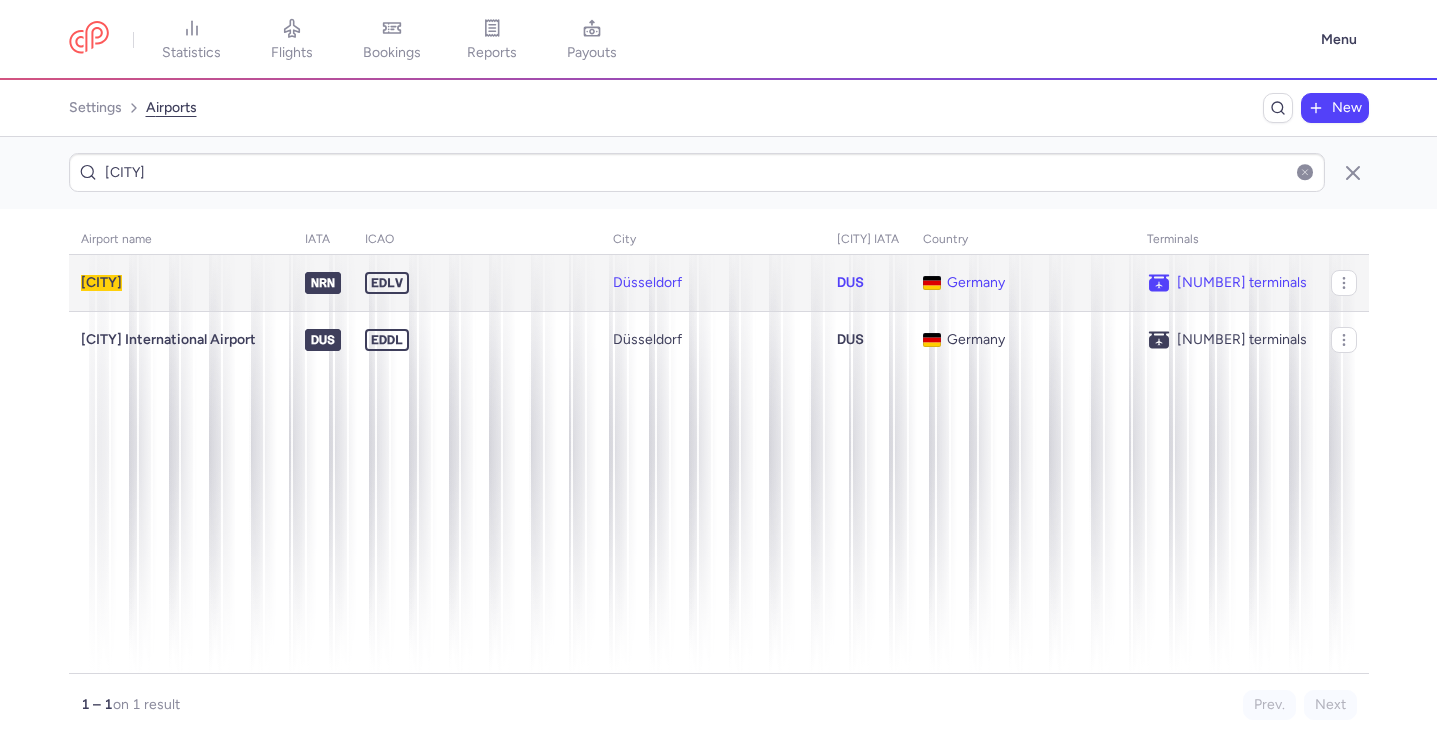 click on "EDLV" 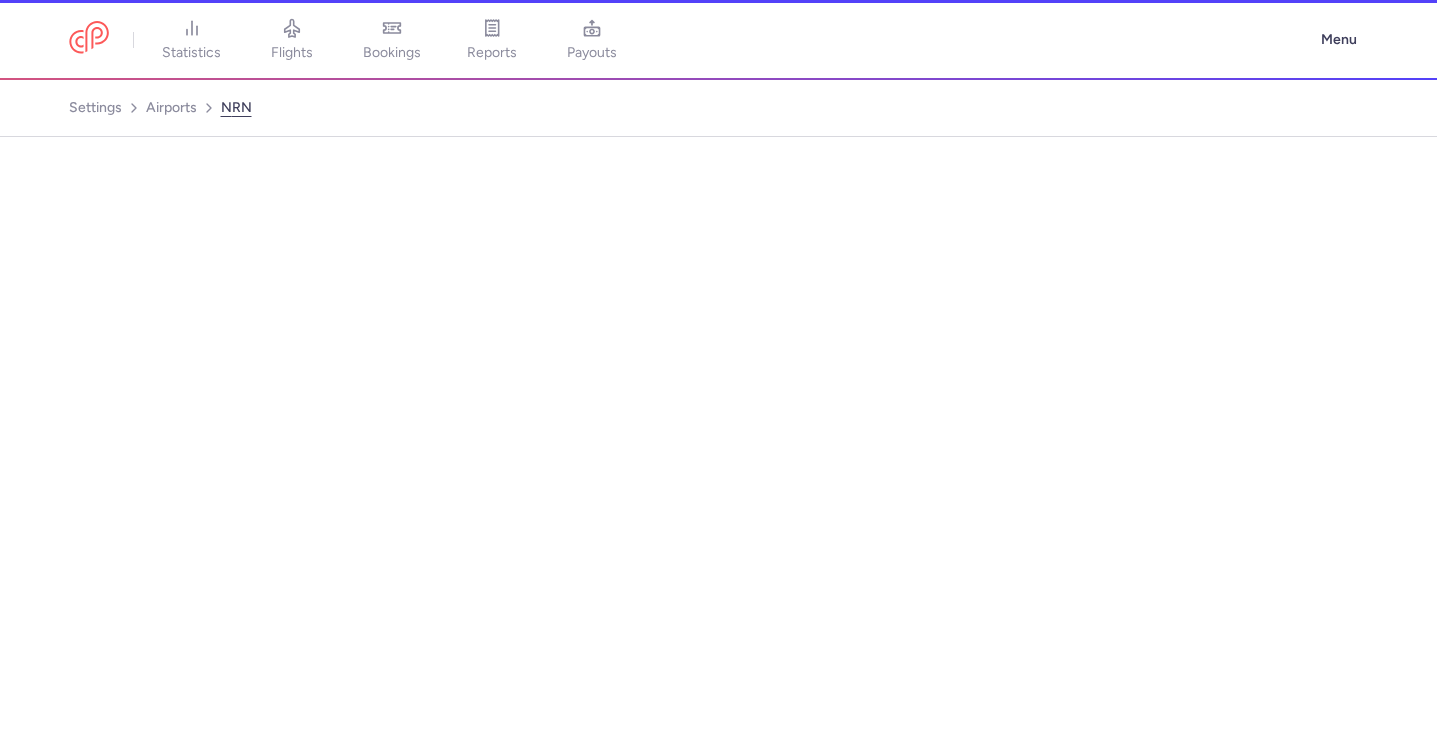 select on "de" 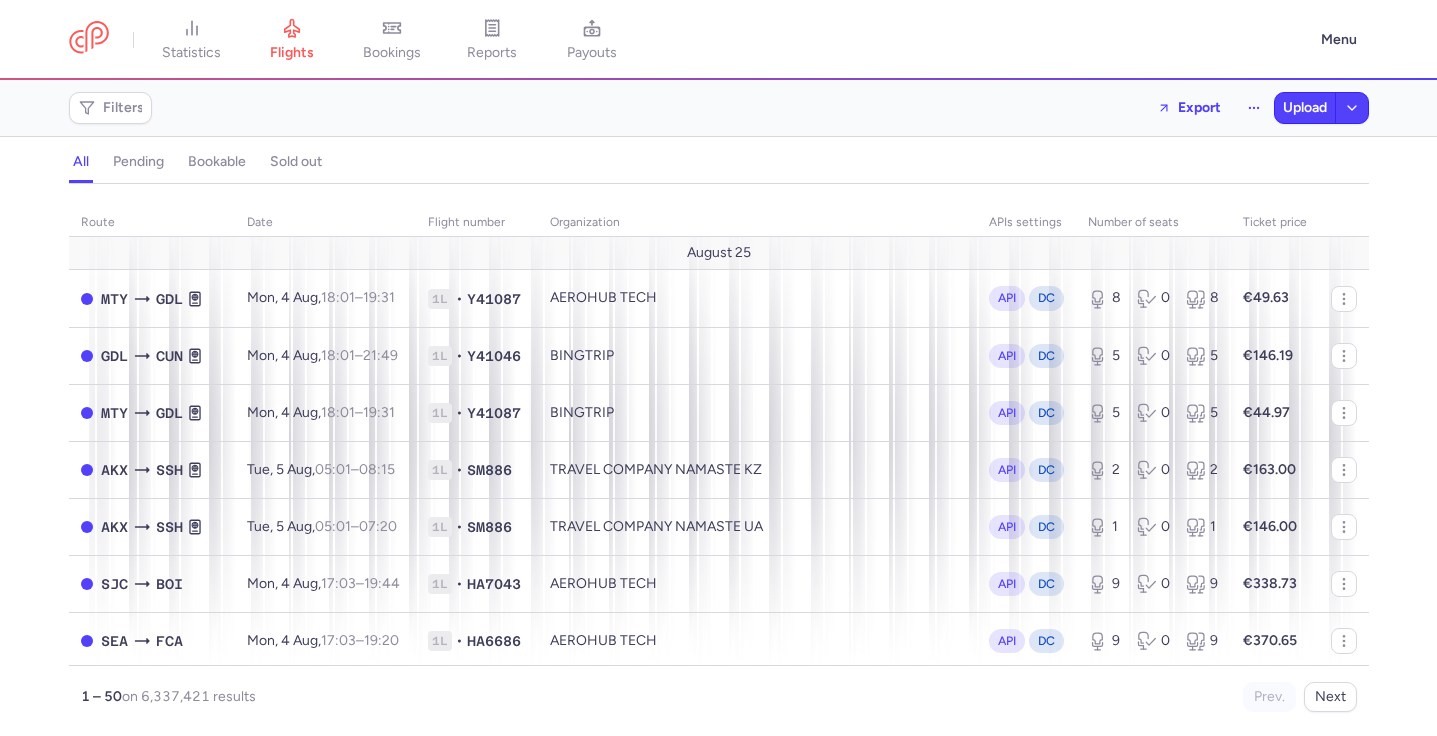 scroll, scrollTop: 0, scrollLeft: 0, axis: both 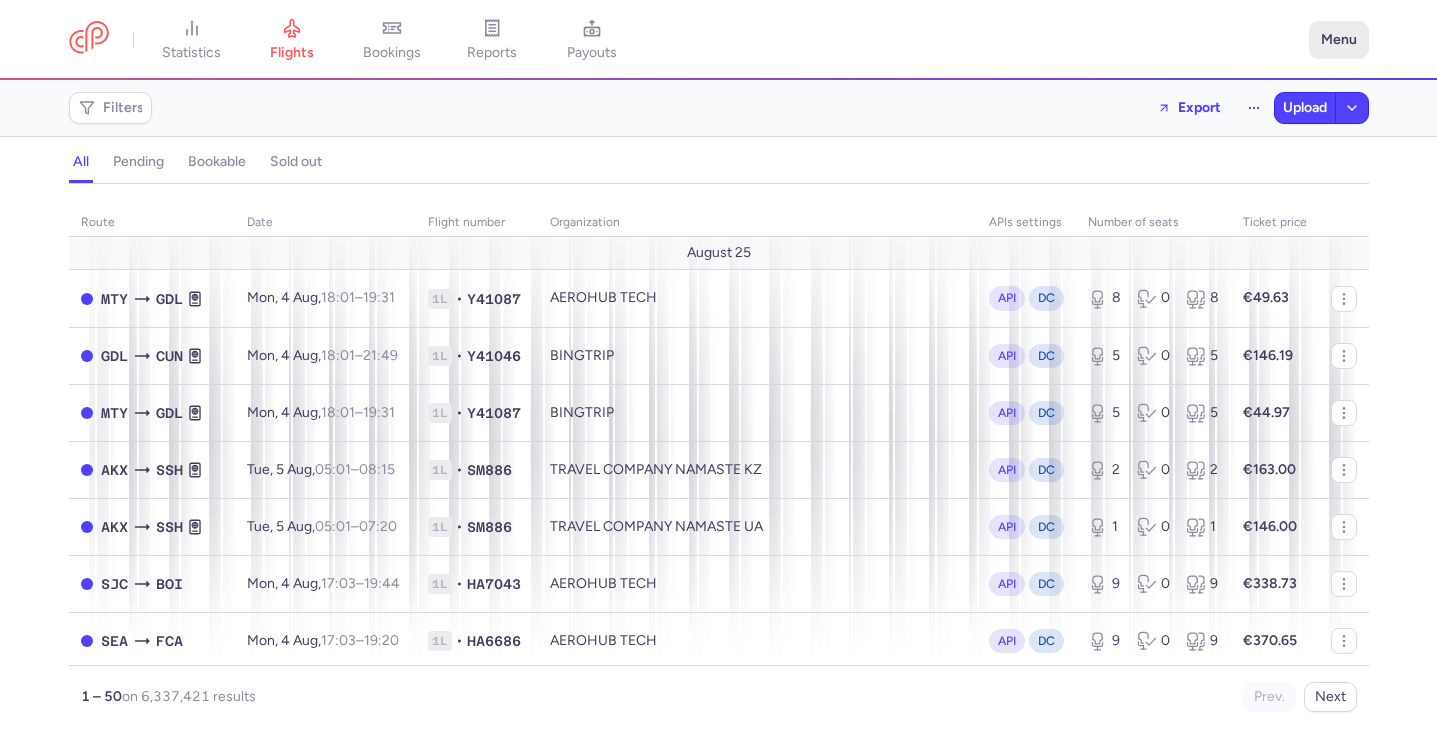 click on "Menu" at bounding box center [1339, 40] 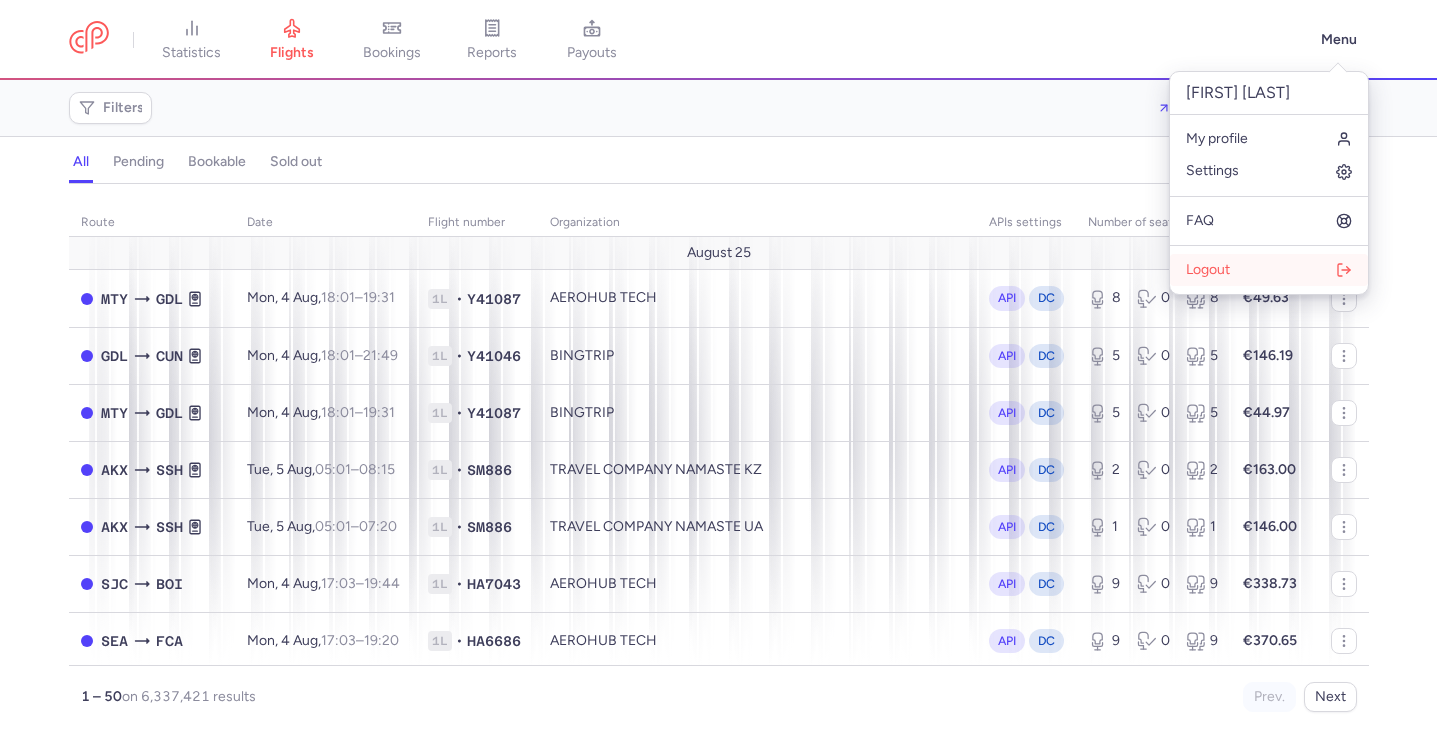 click on "Logout" at bounding box center [1208, 270] 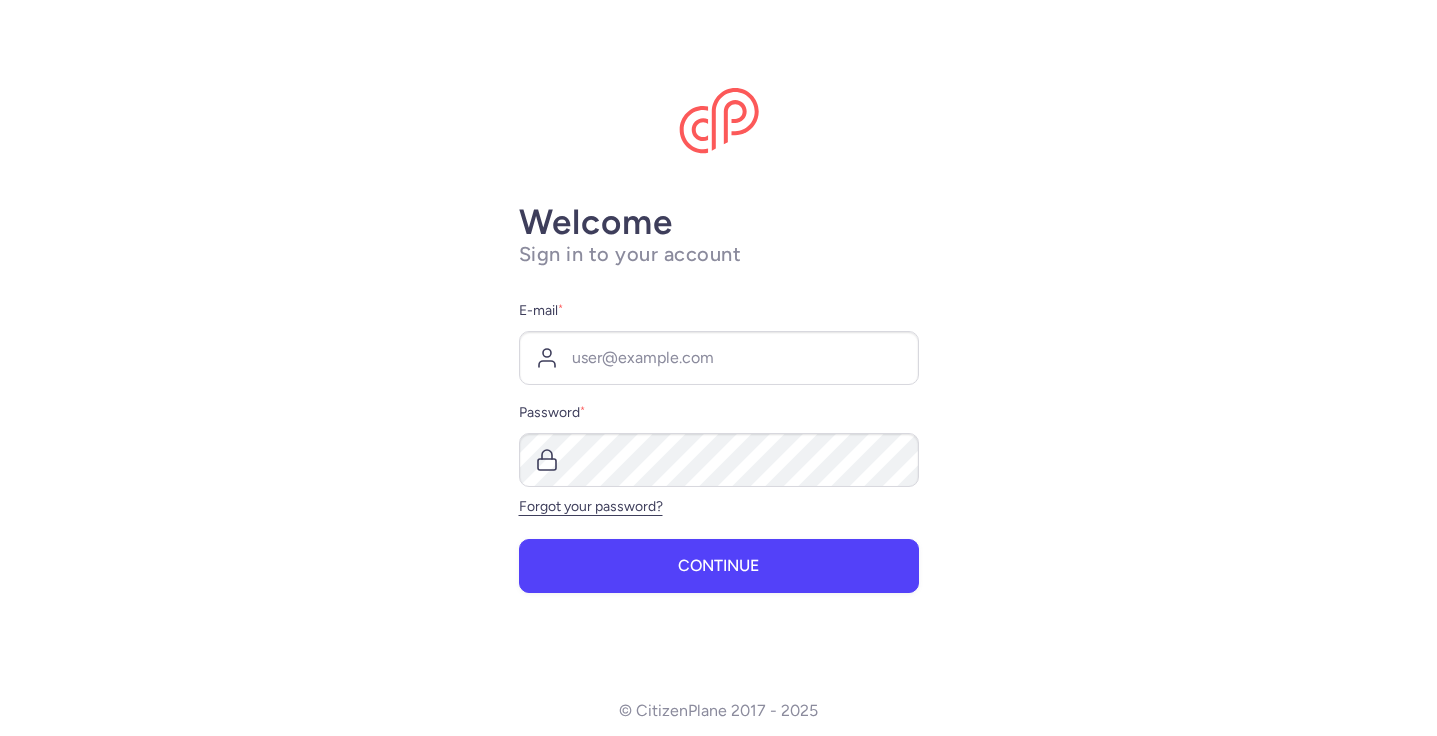 scroll, scrollTop: 0, scrollLeft: 0, axis: both 